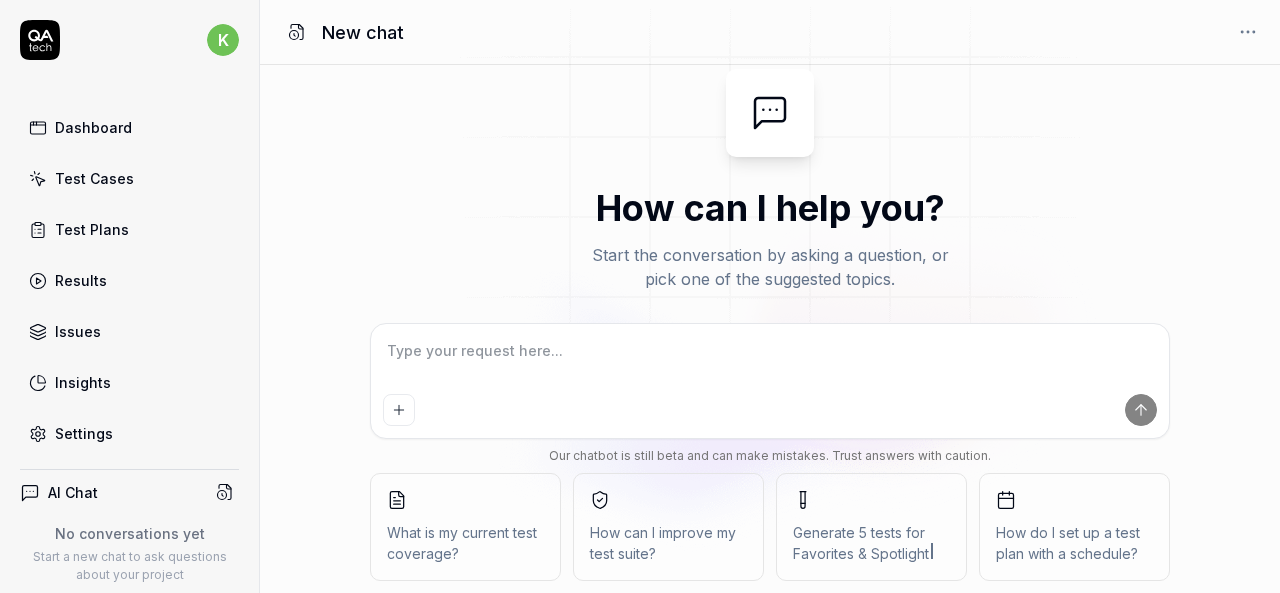 scroll, scrollTop: 0, scrollLeft: 0, axis: both 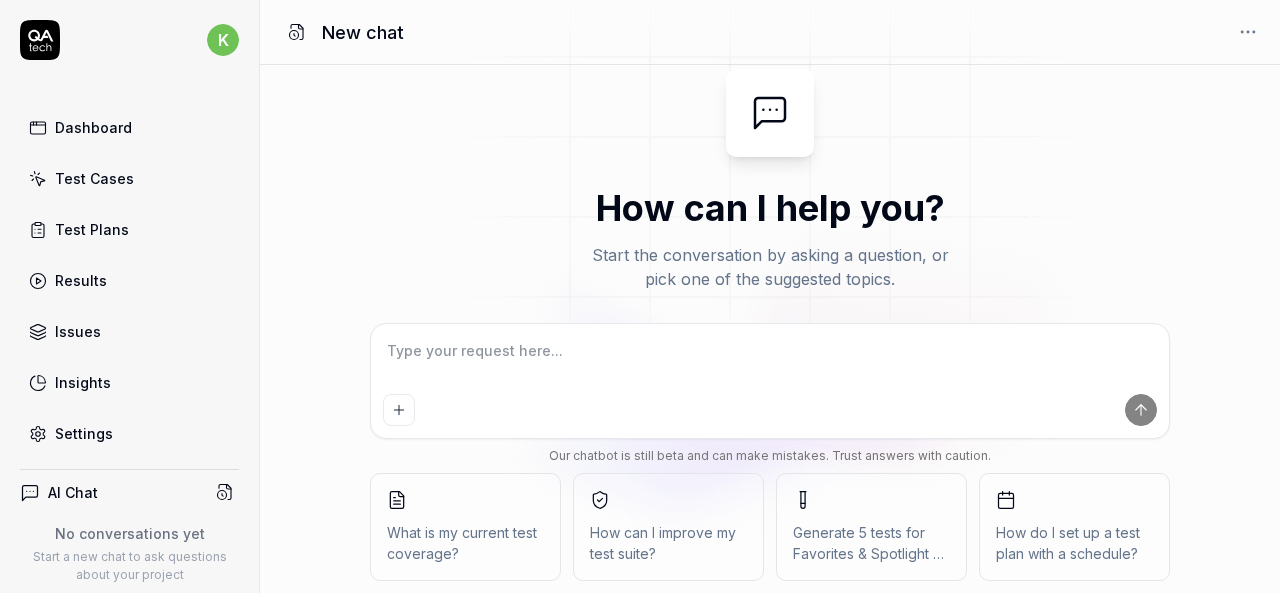 type on "*" 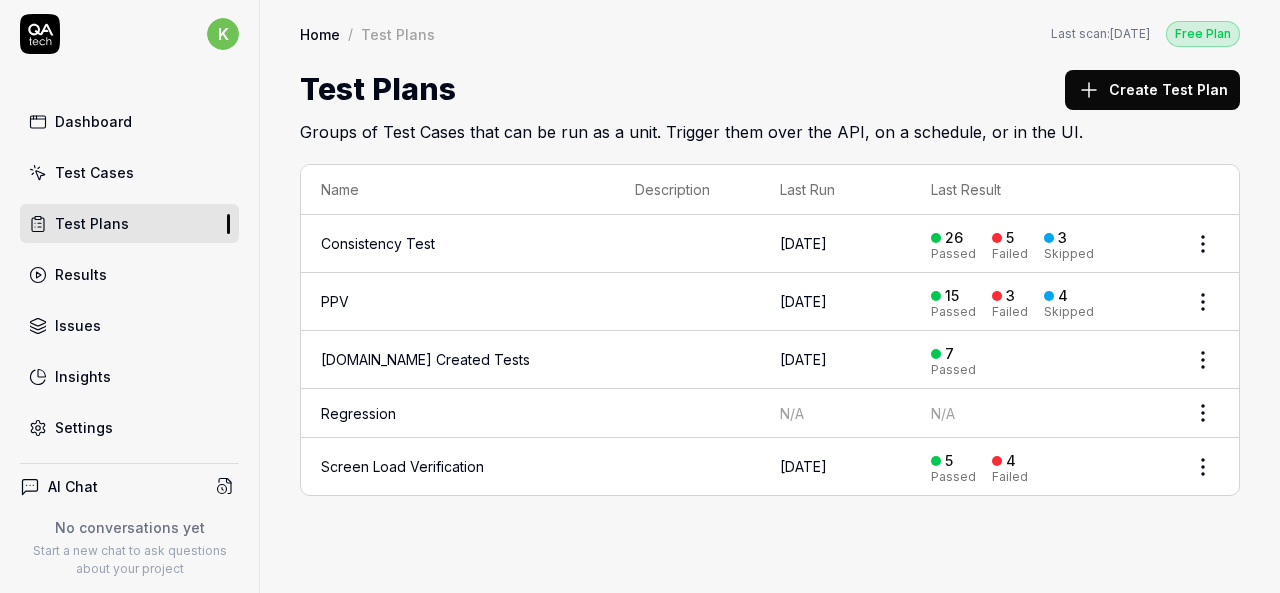scroll, scrollTop: 0, scrollLeft: 0, axis: both 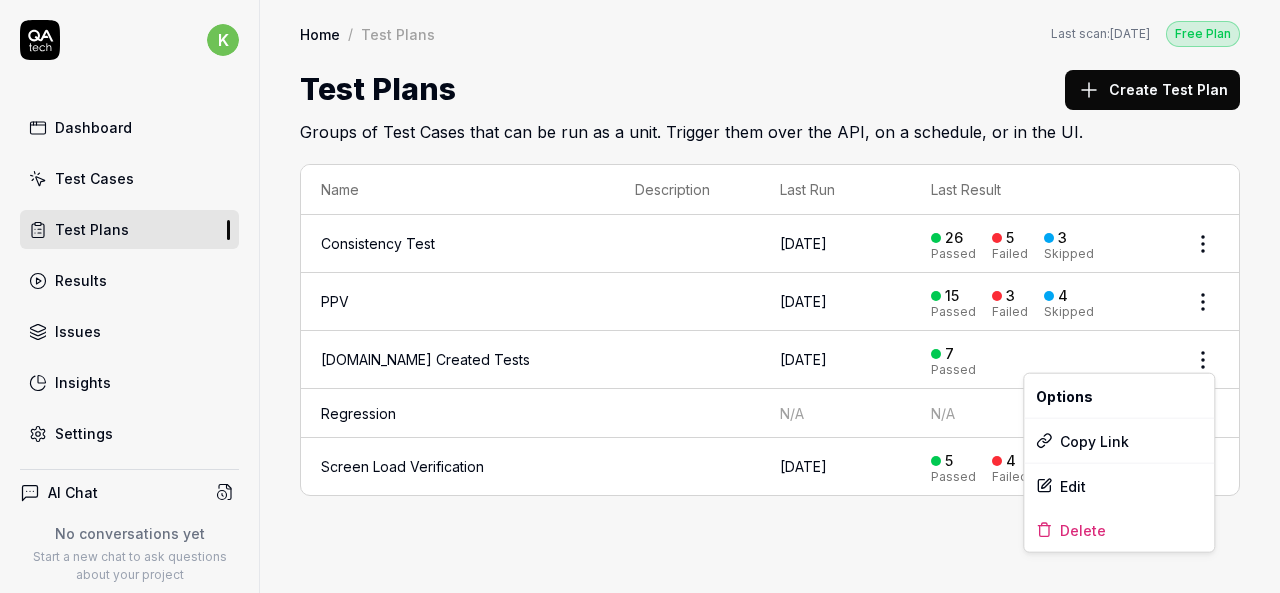 click on "k Dashboard Test Cases Test Plans Results Issues Insights Settings AI Chat No conversations yet Start a new chat to ask questions about your project New Test Runs 147  of  999 This is just a trial, upgrade for more tests! You have almost reached the limit for the trial. Upgrade Now Book a call with us Documentation S Smartlinx Smartlinx Solutions Collapse Sidebar Home / Test Plans Free Plan Home / Test Plans Last scan:  [DATE] Free Plan Test Plans Create Test Plan Groups of Test Cases that can be run as a unit. Trigger them over the API, on a schedule, or in the UI. Name Description Last Run Last Result Consistency Test [DATE] 26 Passed 5 Failed 3 Skipped PPV [DATE] 15 Passed 3 Failed 4 Skipped [DOMAIN_NAME] Created Tests [DATE] 7 Passed Regression N/A N/A Screen Load Verification [DATE] 5 Passed 4 Failed
* Options Copy Link Edit Delete" at bounding box center (640, 296) 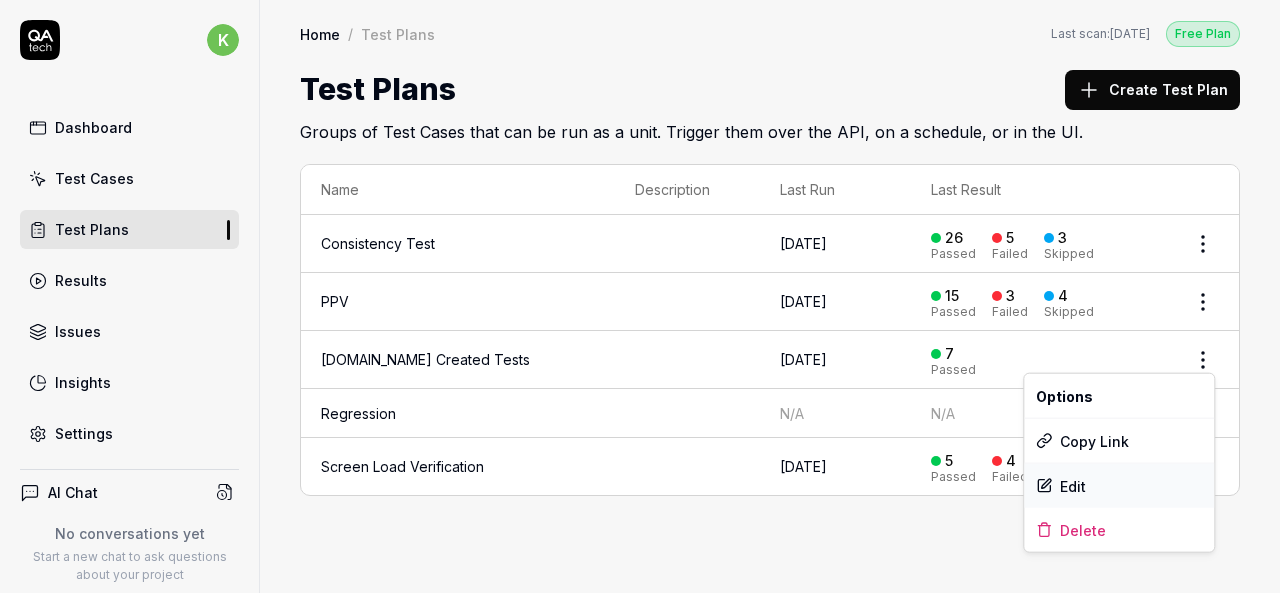 click on "Edit" at bounding box center [1119, 486] 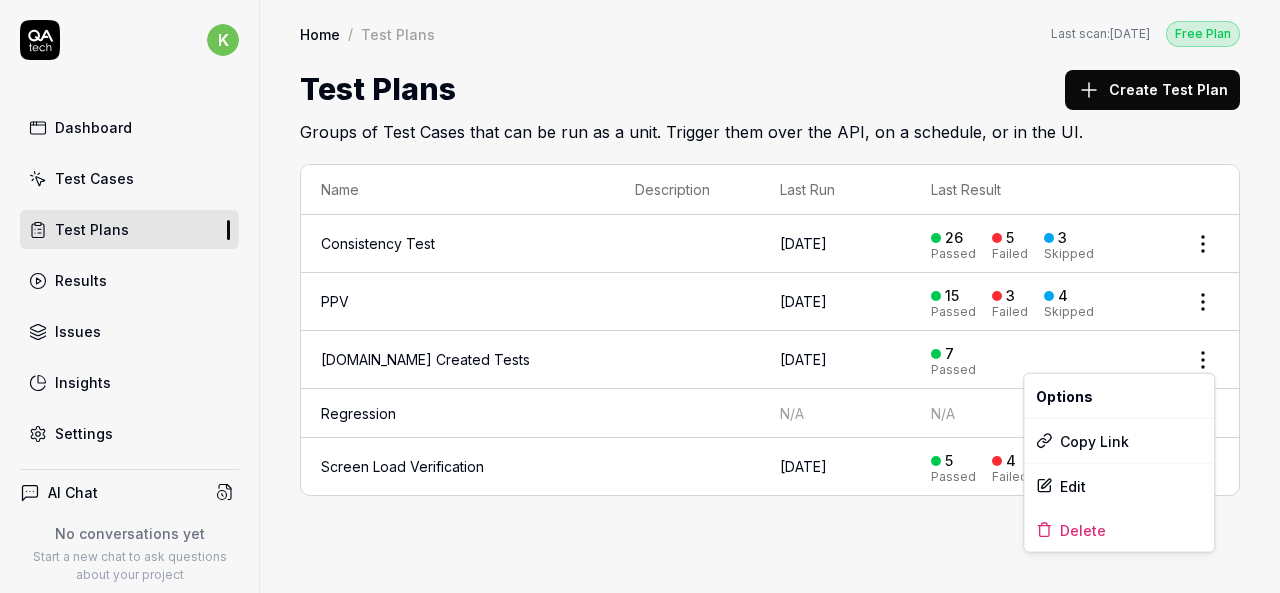 click on "k Dashboard Test Cases Test Plans Results Issues Insights Settings AI Chat No conversations yet Start a new chat to ask questions about your project New Test Runs 147  of  999 This is just a trial, upgrade for more tests! You have almost reached the limit for the trial. Upgrade Now Book a call with us Documentation S Smartlinx Smartlinx Solutions Collapse Sidebar Home / Test Plans Free Plan Home / Test Plans Last scan:  [DATE] Free Plan Test Plans Create Test Plan Groups of Test Cases that can be run as a unit. Trigger them over the API, on a schedule, or in the UI. Name Description Last Run Last Result Consistency Test [DATE] 26 Passed 5 Failed 3 Skipped PPV [DATE] 15 Passed 3 Failed 4 Skipped [DOMAIN_NAME] Created Tests [DATE] 7 Passed Regression N/A N/A Screen Load Verification [DATE] 5 Passed 4 Failed
* Options Copy Link Edit Delete" at bounding box center [640, 296] 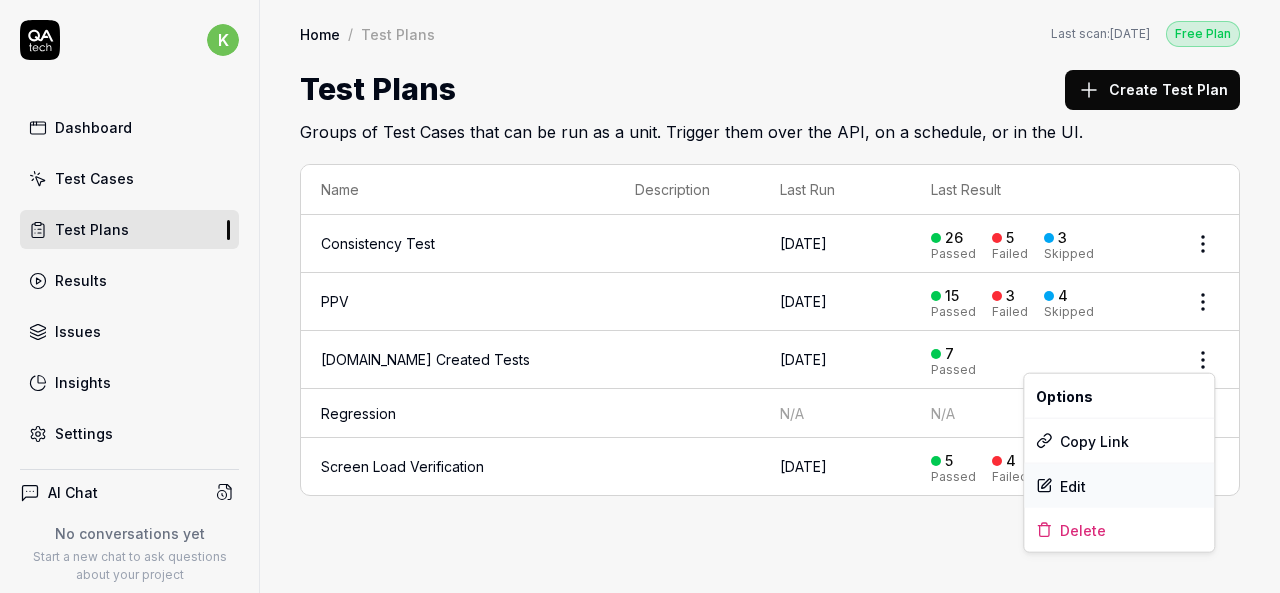 click on "Edit" at bounding box center [1119, 486] 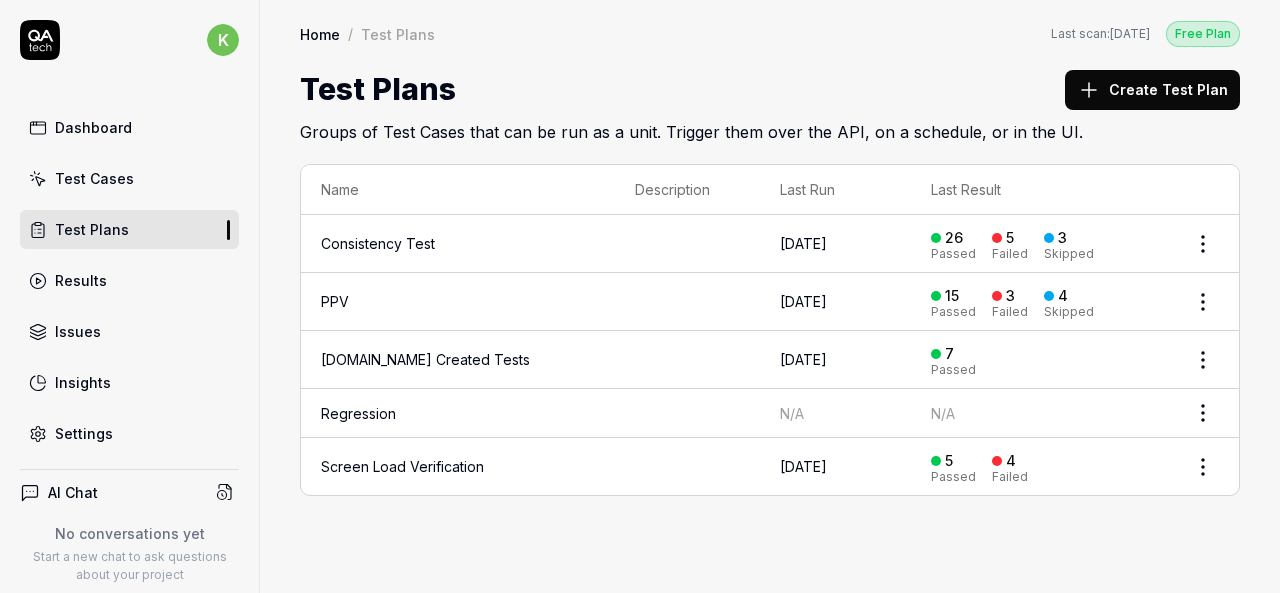 click on "[DOMAIN_NAME] Created Tests" at bounding box center [425, 359] 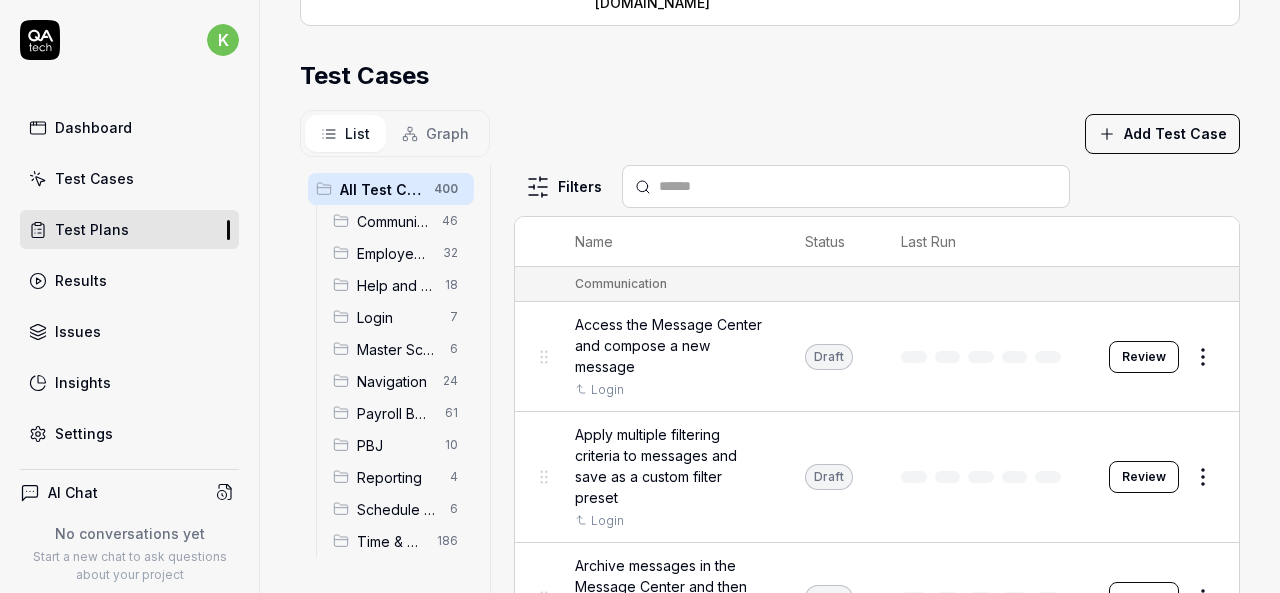 scroll, scrollTop: 580, scrollLeft: 0, axis: vertical 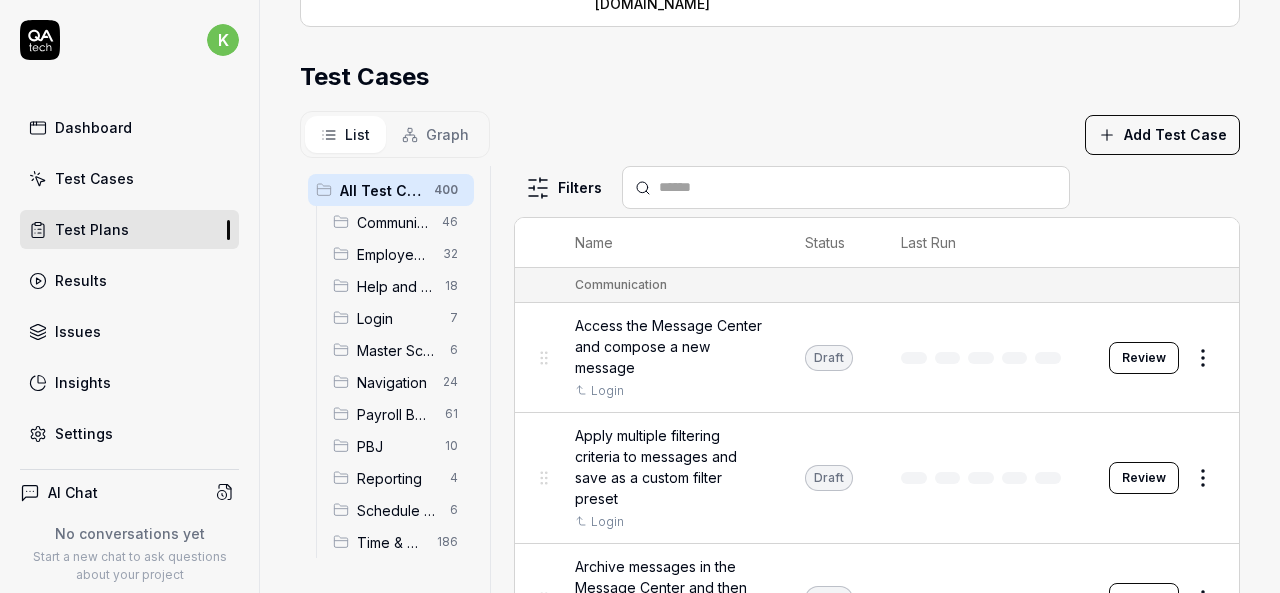 click on "Master Schedule" at bounding box center (397, 350) 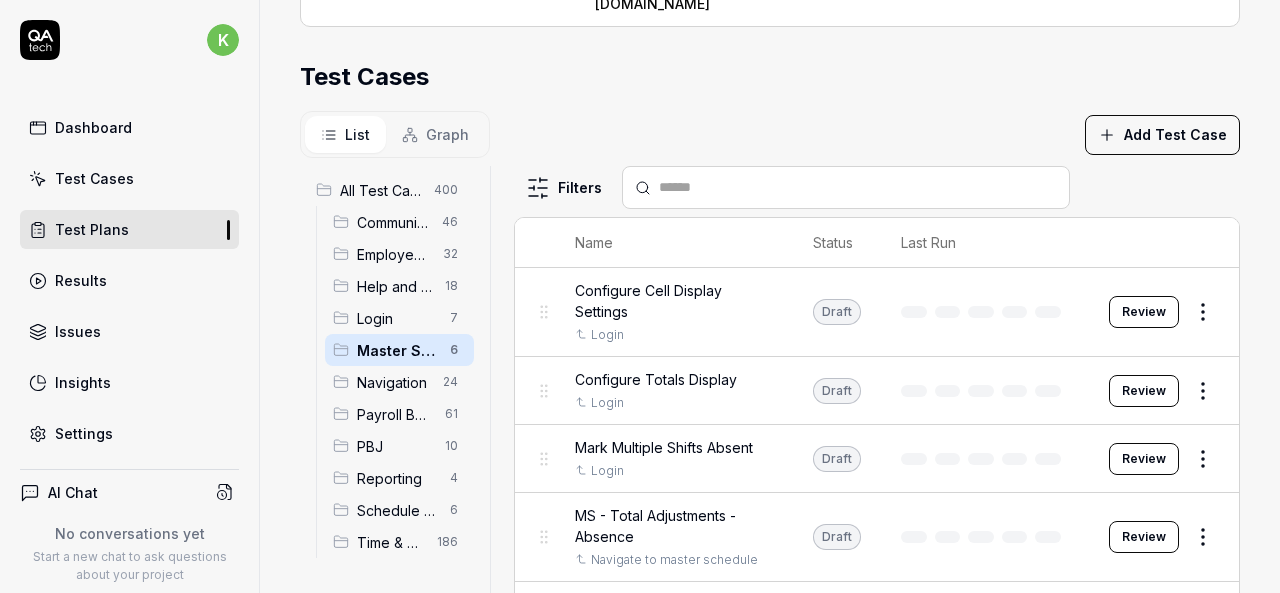 scroll, scrollTop: 177, scrollLeft: 0, axis: vertical 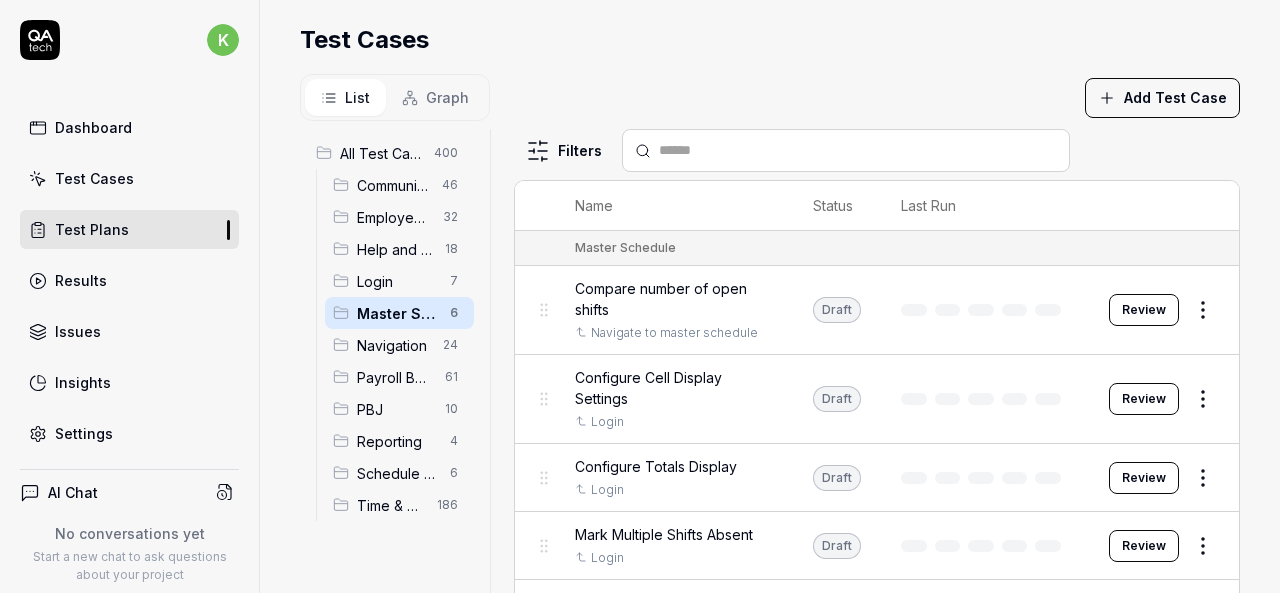 click on "Compare number of open shifts" at bounding box center [674, 299] 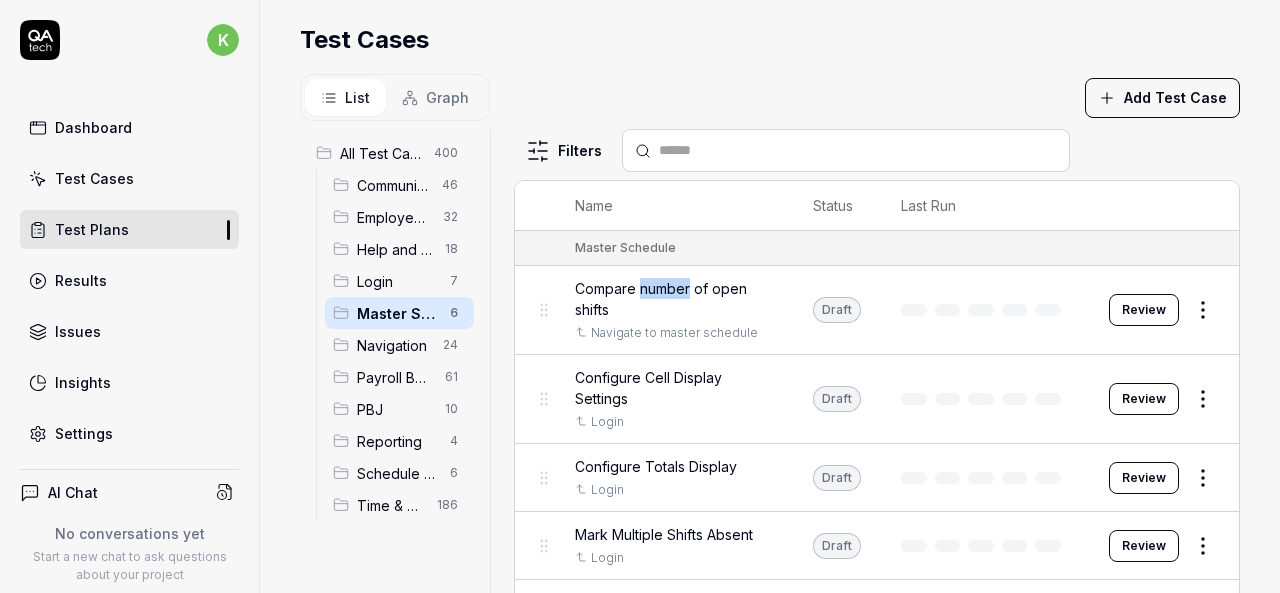 click on "Compare number of open shifts" at bounding box center (674, 299) 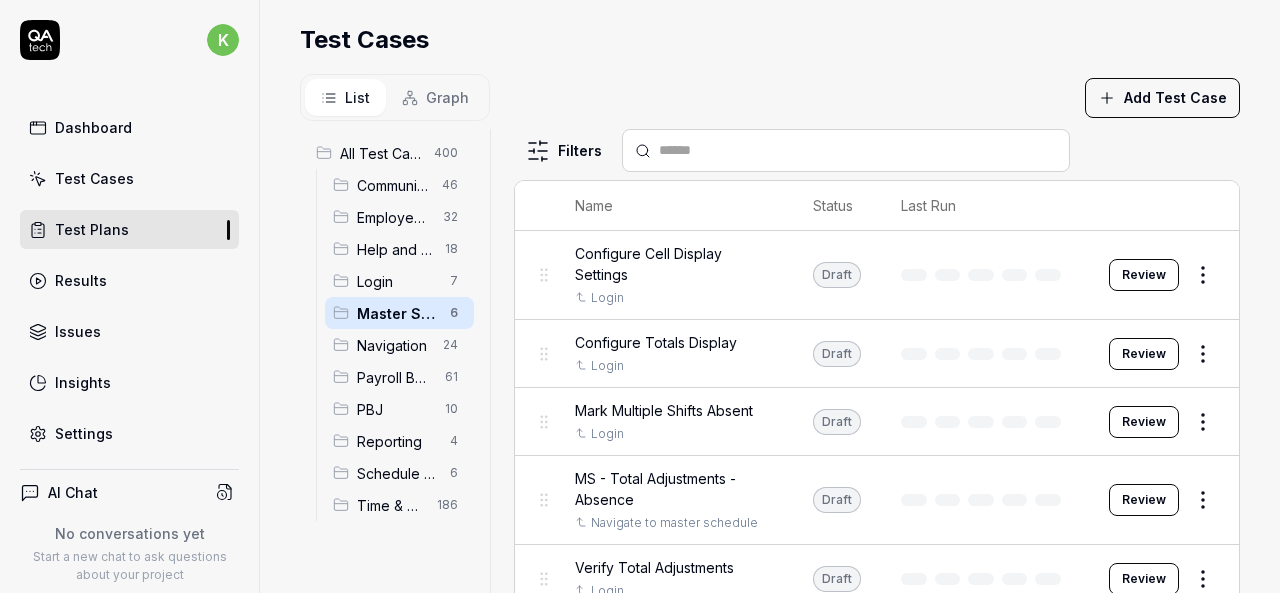 scroll, scrollTop: 676, scrollLeft: 0, axis: vertical 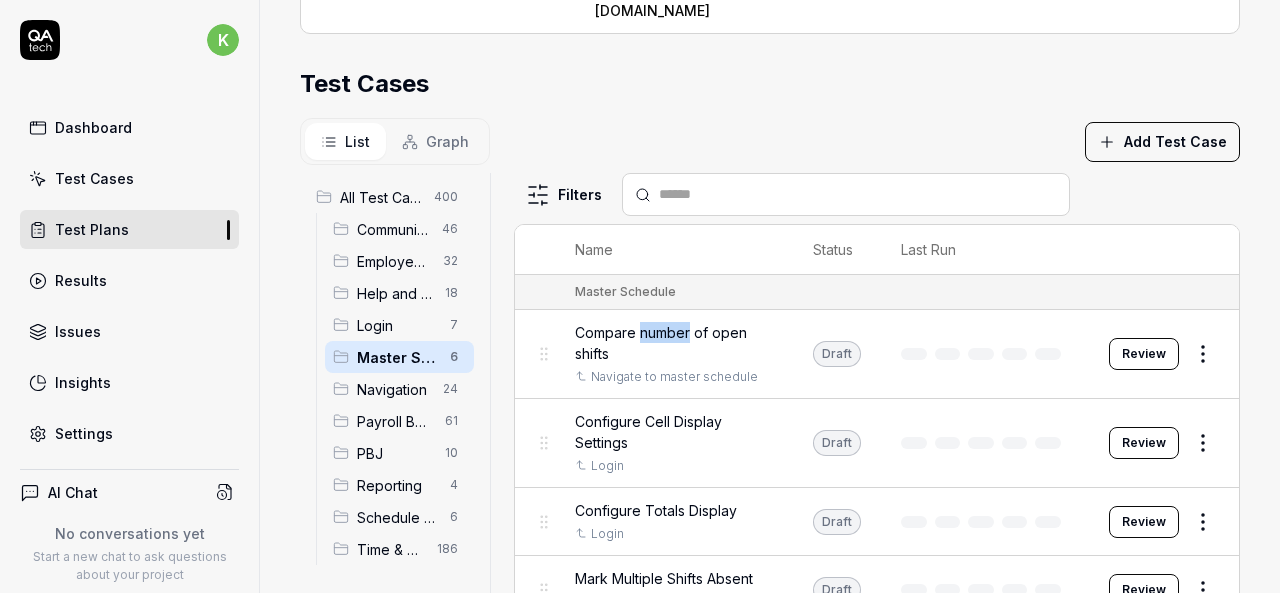 click on "Test Plans" at bounding box center (129, 229) 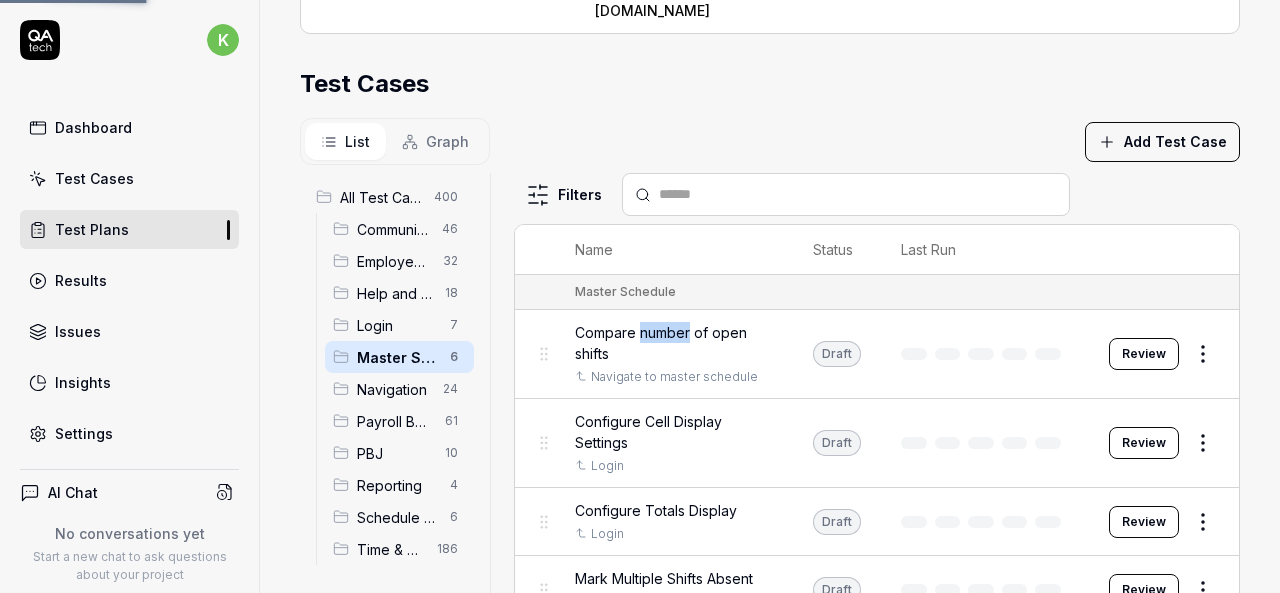 scroll, scrollTop: 0, scrollLeft: 0, axis: both 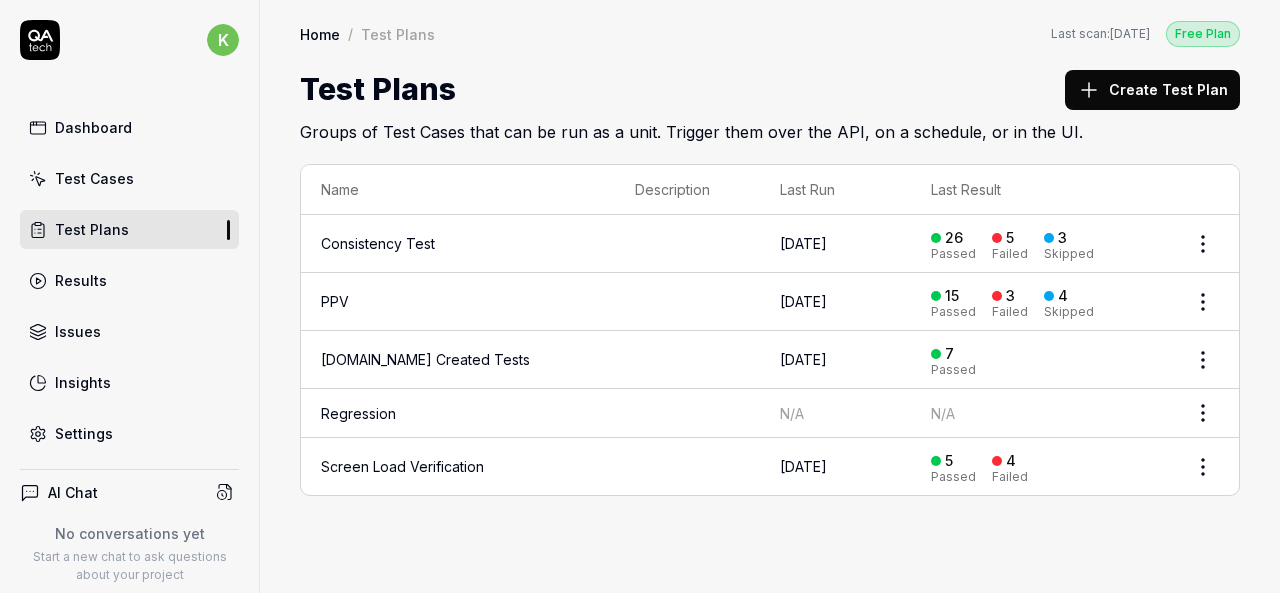 click on "Create Test Plan" at bounding box center (1152, 90) 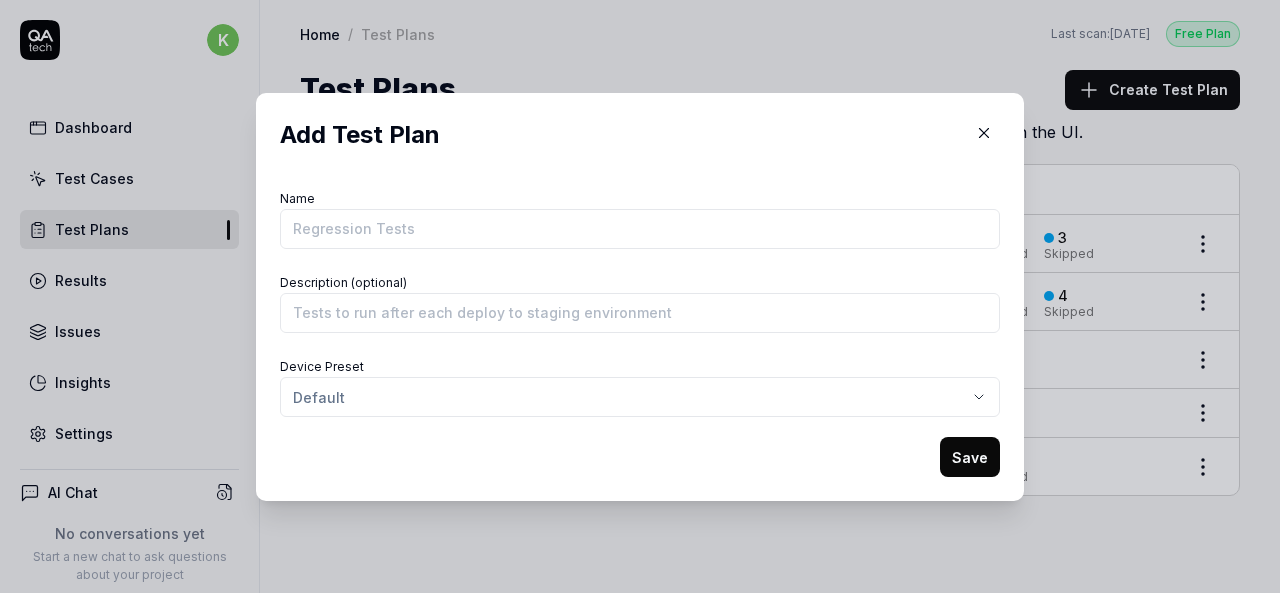 click on "Name" at bounding box center [640, 229] 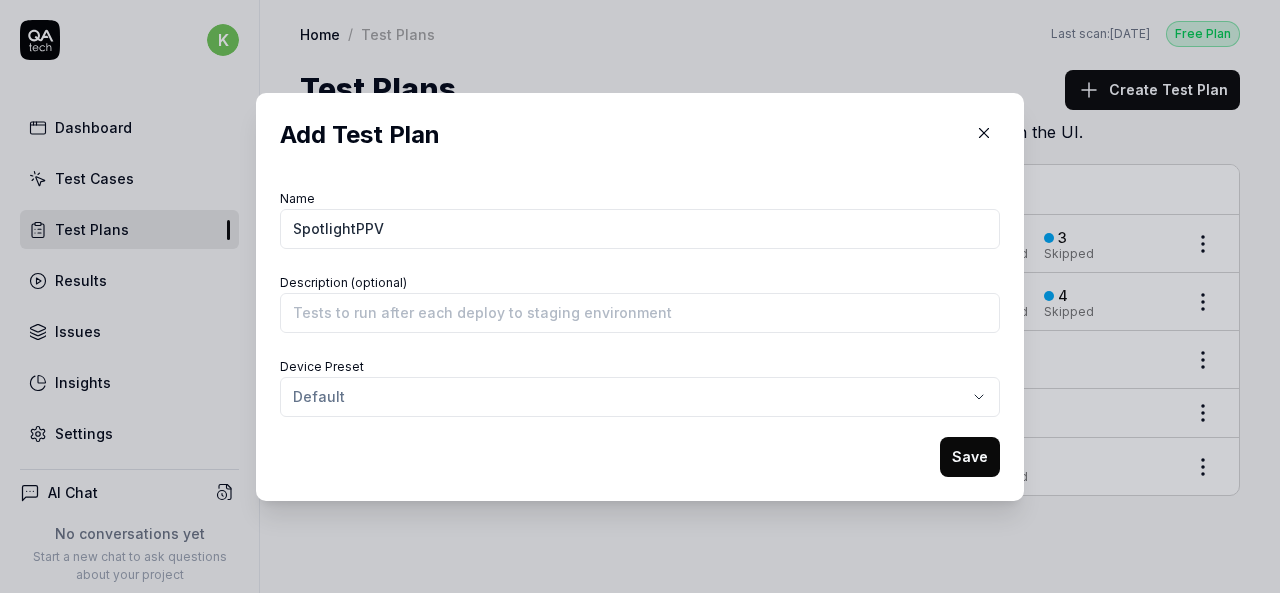 type on "SpotlightPPV" 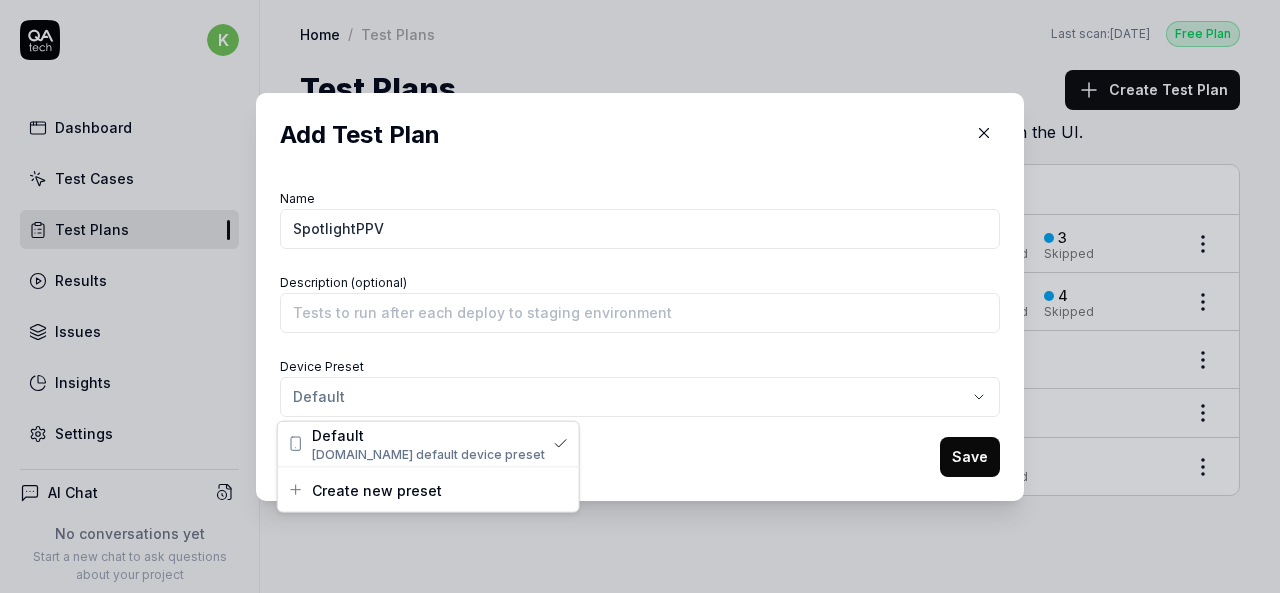 click on "​ Add Test Plan Name SpotlightPPV Description (optional) Device Preset Default Save" at bounding box center (640, 296) 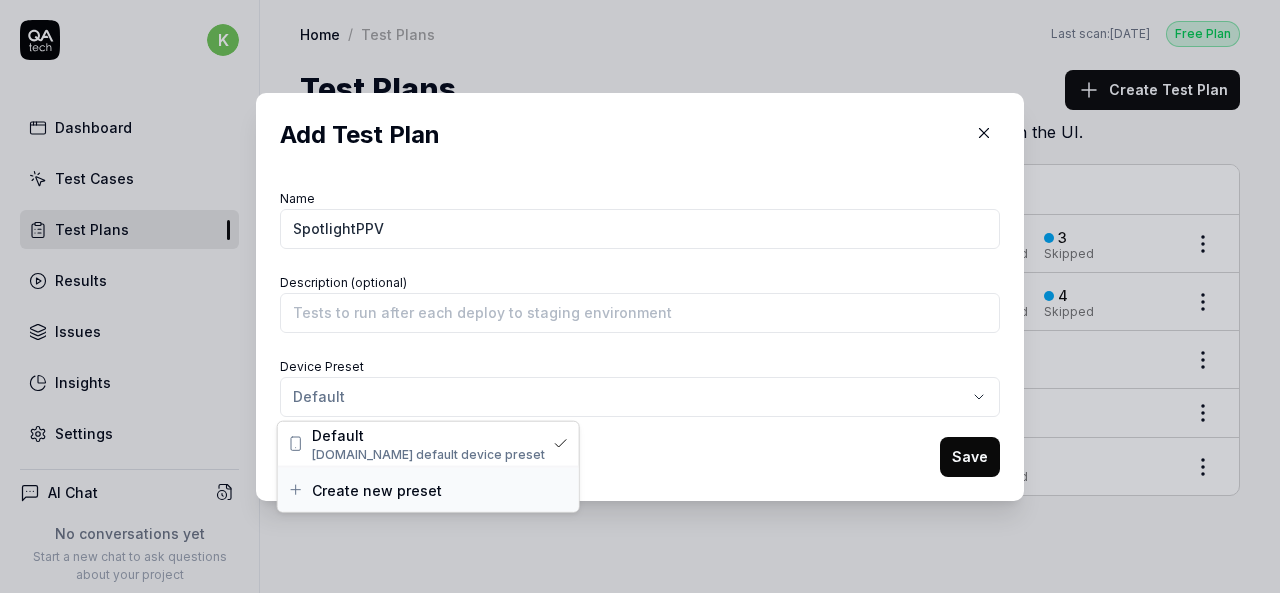 click on "Create new preset" at bounding box center (377, 489) 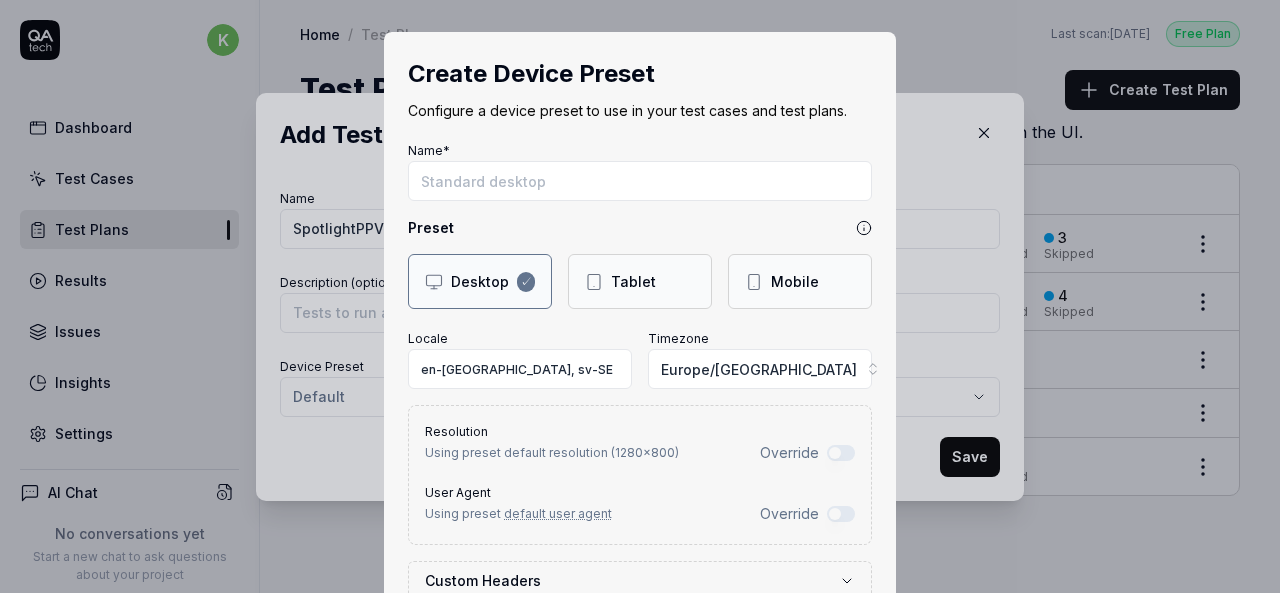scroll, scrollTop: 287, scrollLeft: 0, axis: vertical 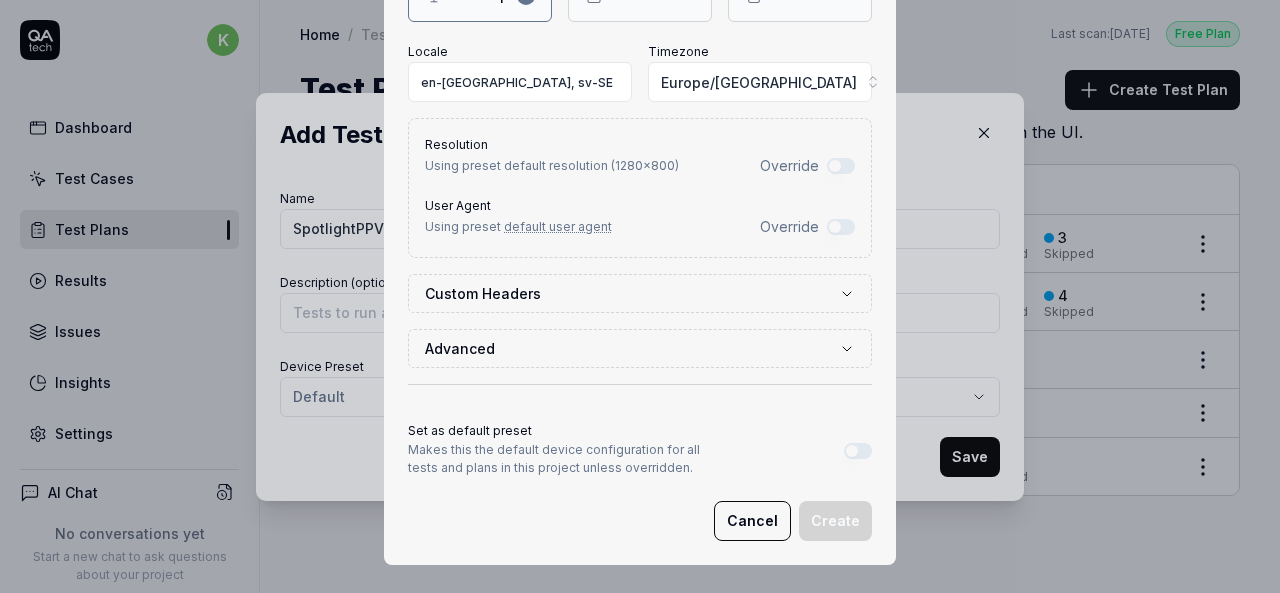 click on "Cancel" at bounding box center (752, 521) 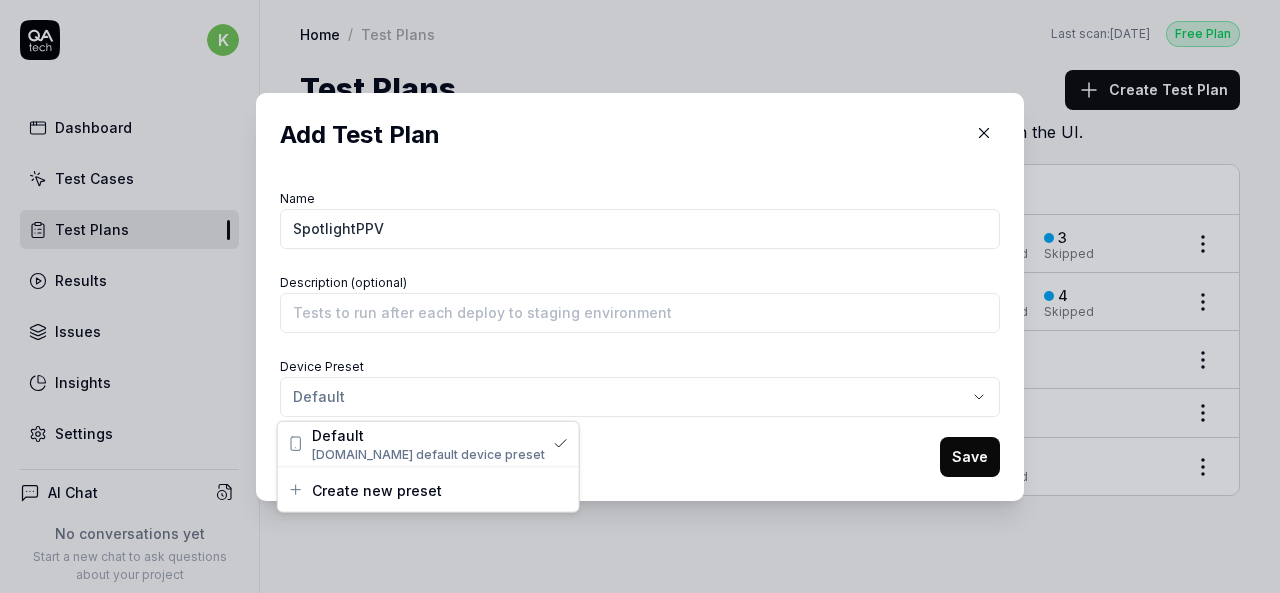 click on "​ Add Test Plan Name SpotlightPPV Description (optional) Device Preset Default Save" at bounding box center [640, 296] 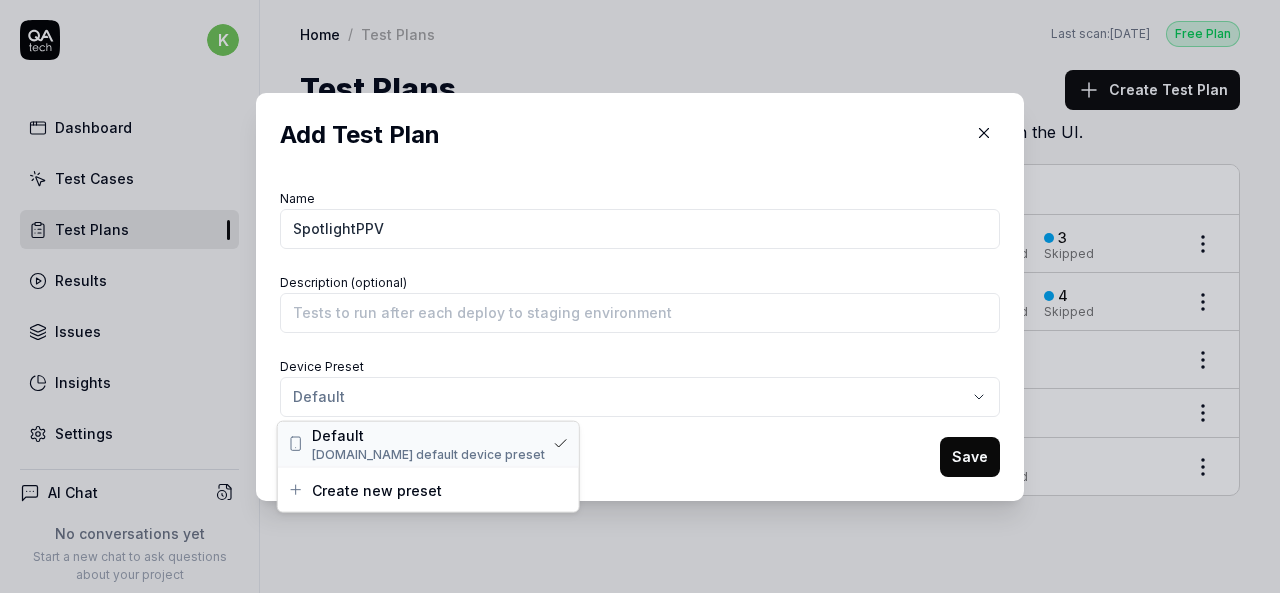 click on "[DOMAIN_NAME] default device preset" at bounding box center [428, 454] 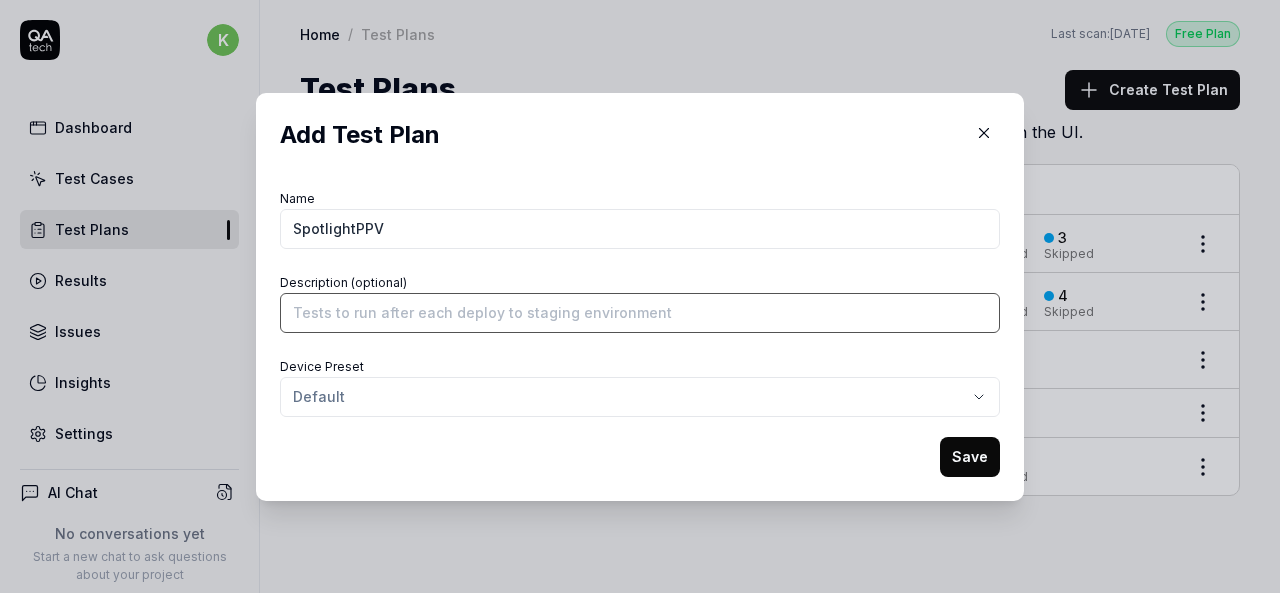 click on "Description (optional)" at bounding box center (640, 313) 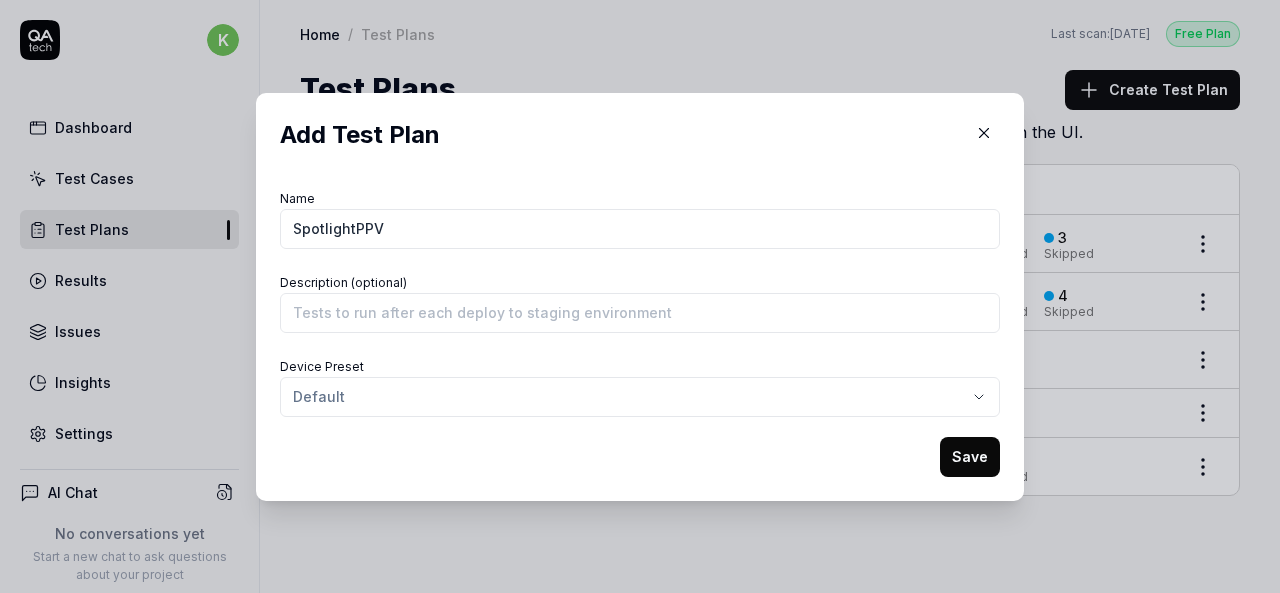 click on "Name SpotlightPPV Description (optional) Device Preset Default Save" at bounding box center (640, 331) 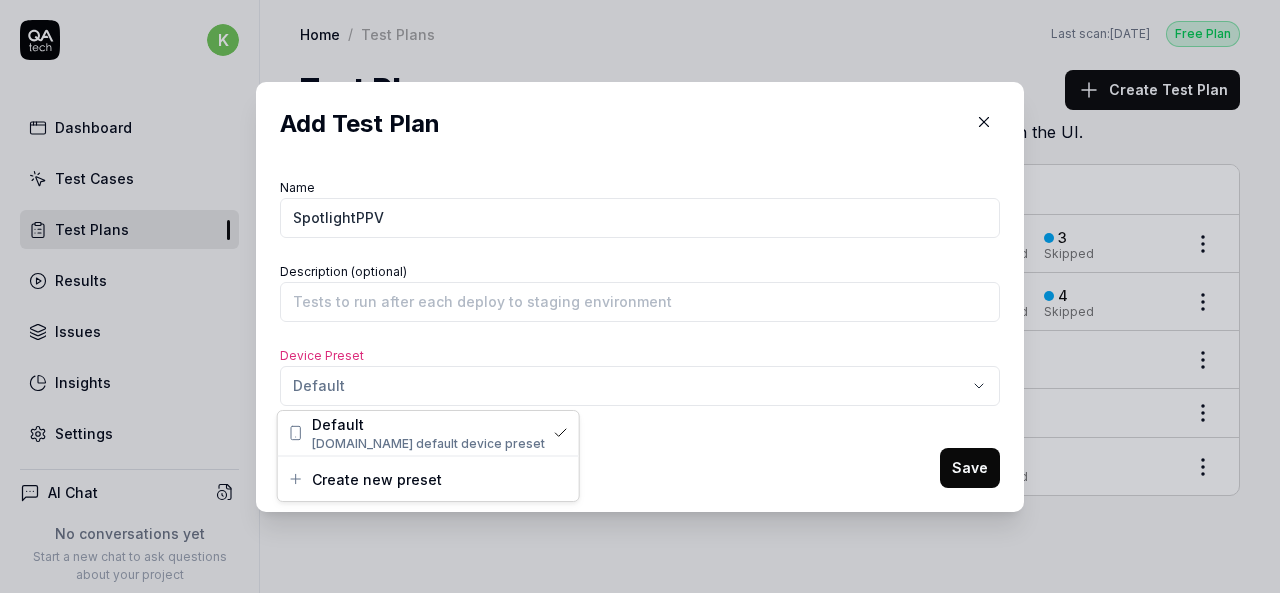 click on "​ Add Test Plan Name SpotlightPPV Description (optional) Device Preset Default Expected string, received null Save" at bounding box center [640, 296] 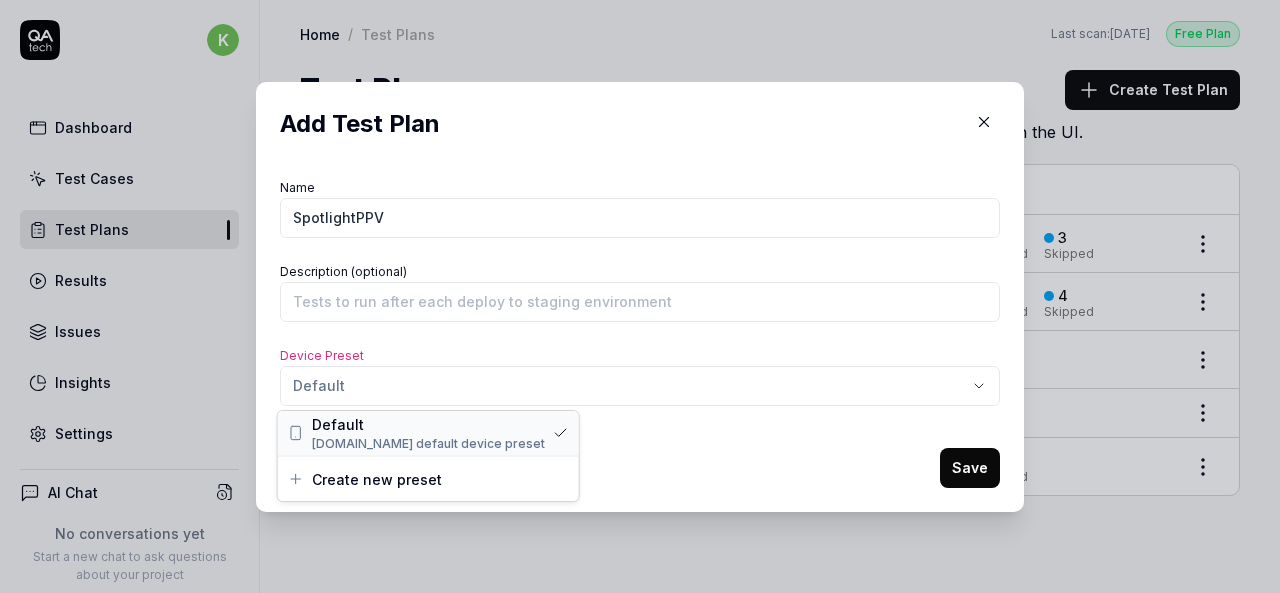 click on "Default" at bounding box center (428, 424) 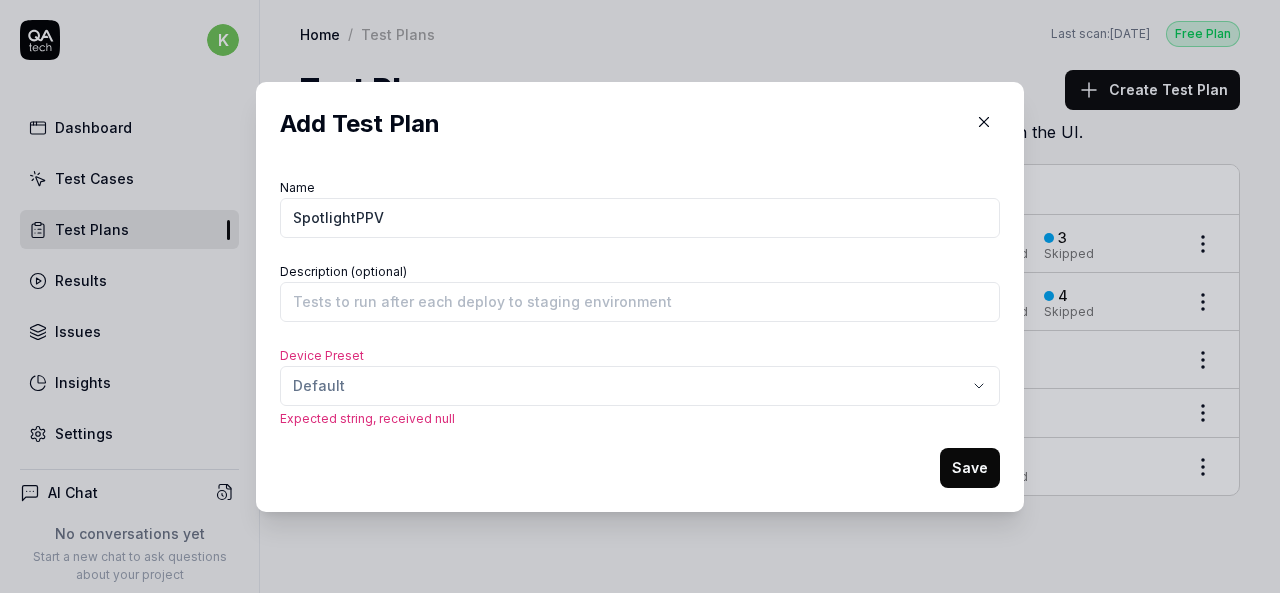 click on "Name SpotlightPPV Description (optional) Device Preset Default Expected string, received null Save" at bounding box center [640, 331] 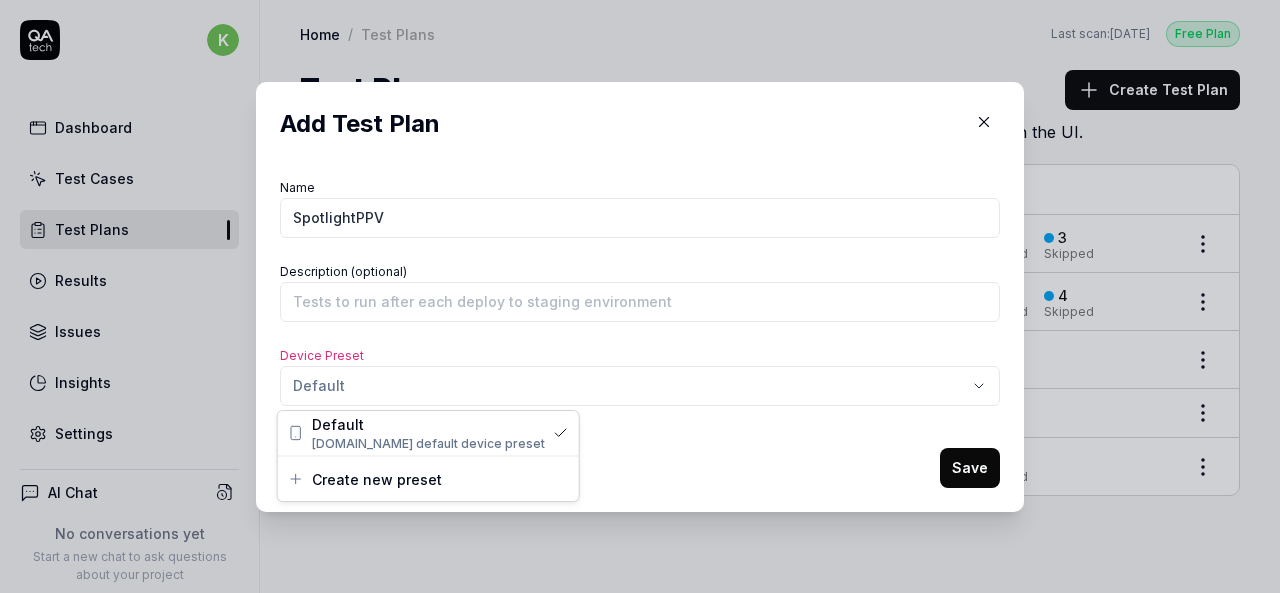 click on "​ Add Test Plan Name SpotlightPPV Description (optional) Device Preset Default Expected string, received null Save" at bounding box center [640, 296] 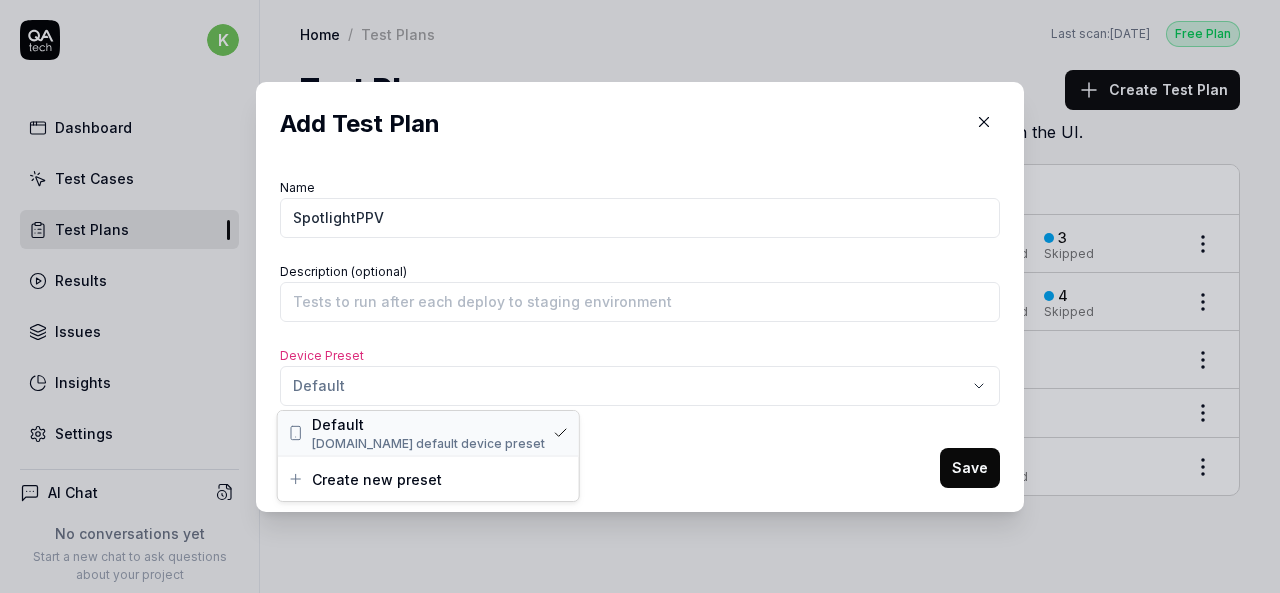 click on "[DOMAIN_NAME] default device preset" at bounding box center [428, 444] 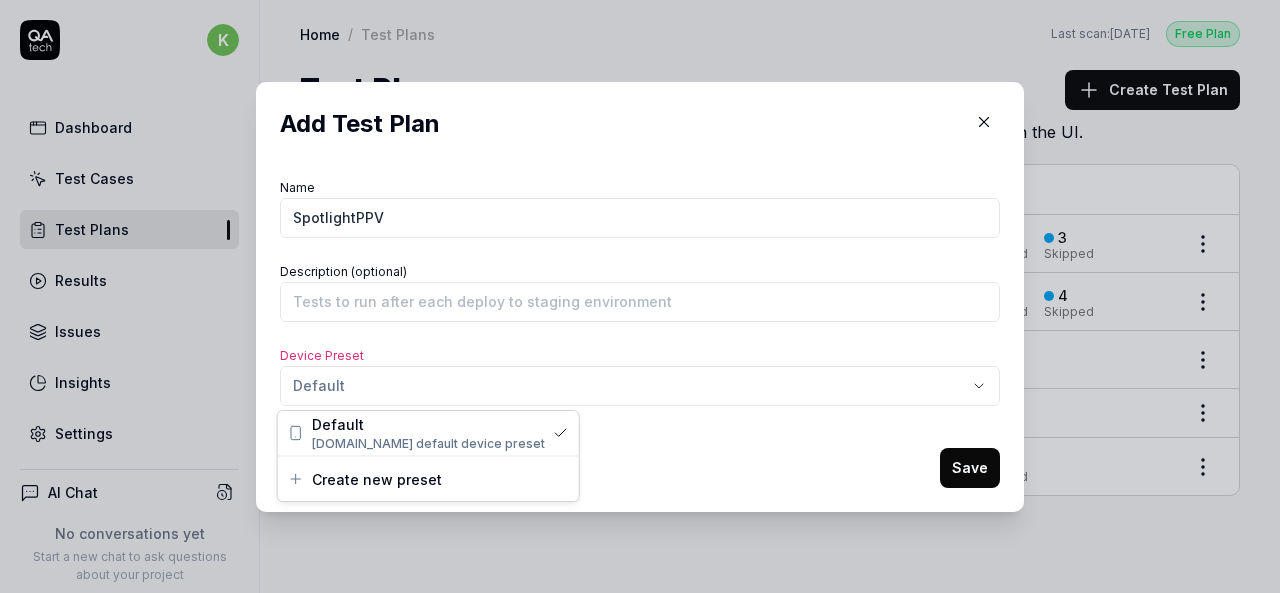 click on "​ Add Test Plan Name SpotlightPPV Description (optional) Device Preset Default Expected string, received null Save" at bounding box center [640, 296] 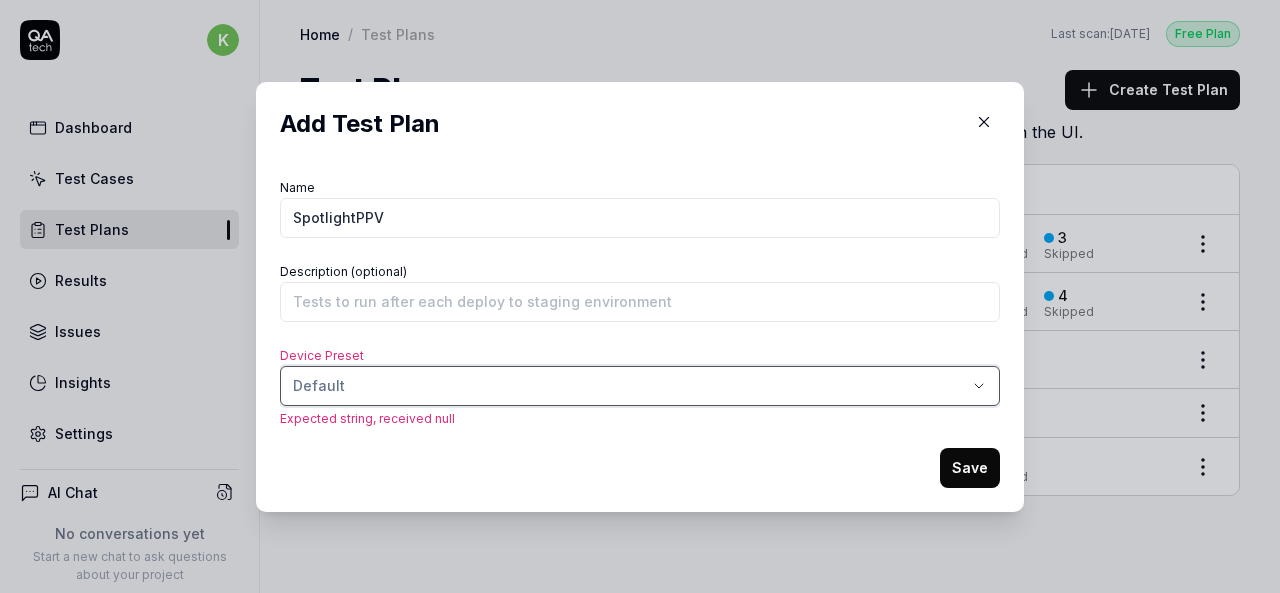 click on "​ Add Test Plan Name SpotlightPPV Description (optional) Device Preset Default Expected string, received null Save" at bounding box center [640, 296] 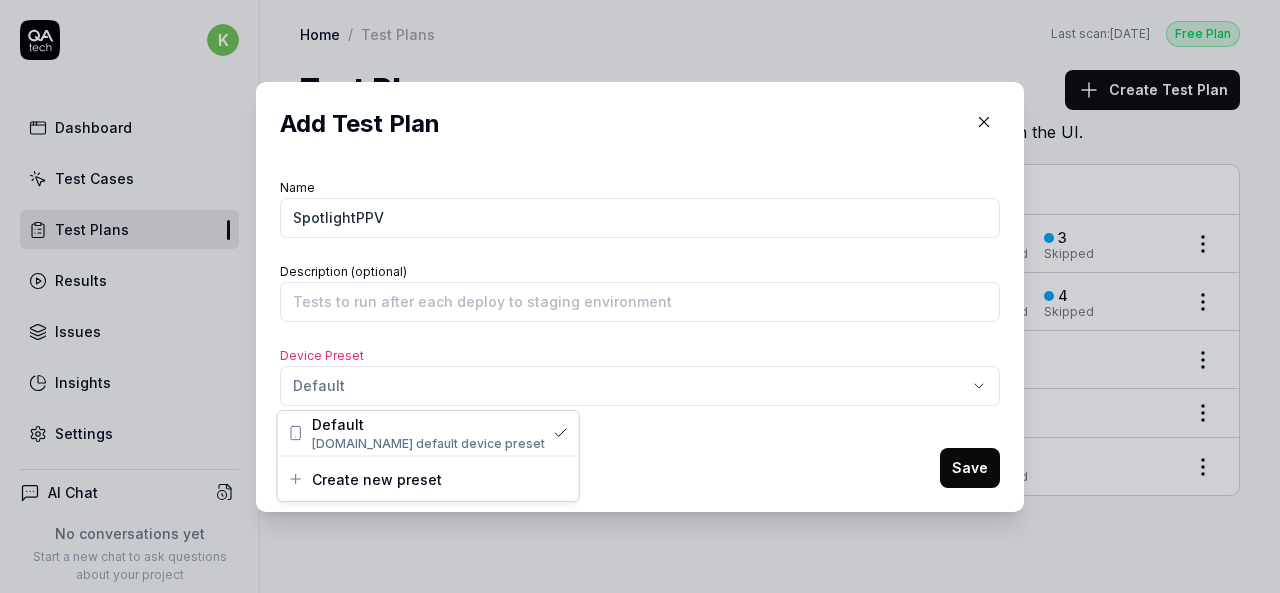 click on "​ Add Test Plan Name SpotlightPPV Description (optional) Device Preset Default Expected string, received null Save" at bounding box center (640, 296) 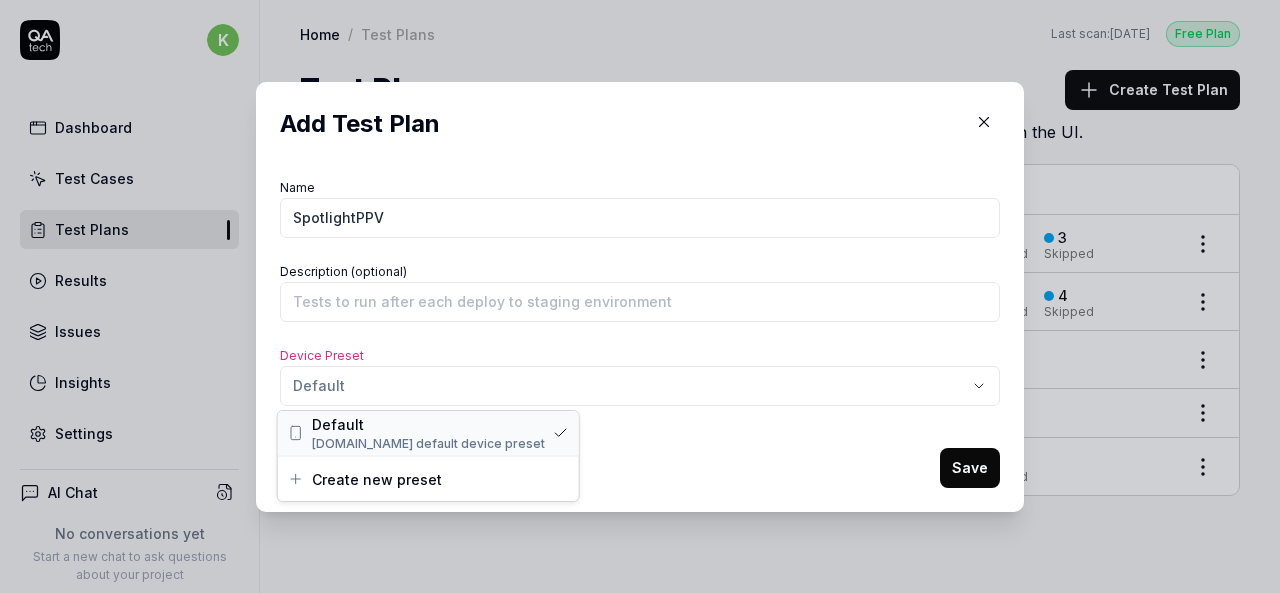 click on "[DOMAIN_NAME] default device preset" at bounding box center [428, 444] 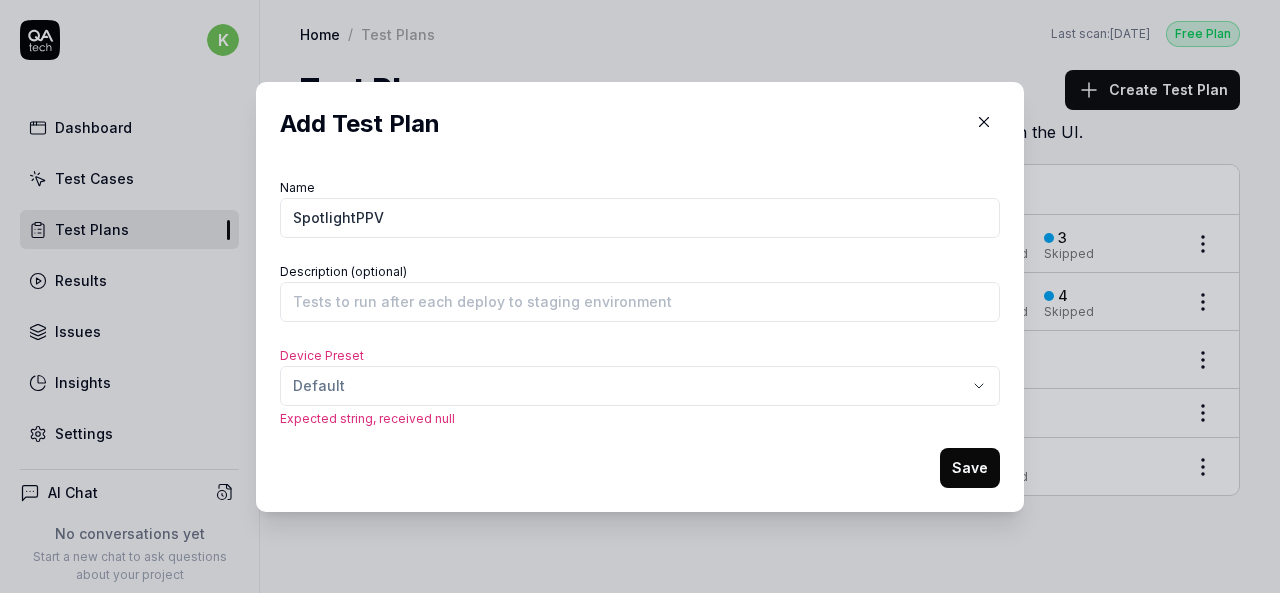 click on "Expected string, received null" at bounding box center (640, 419) 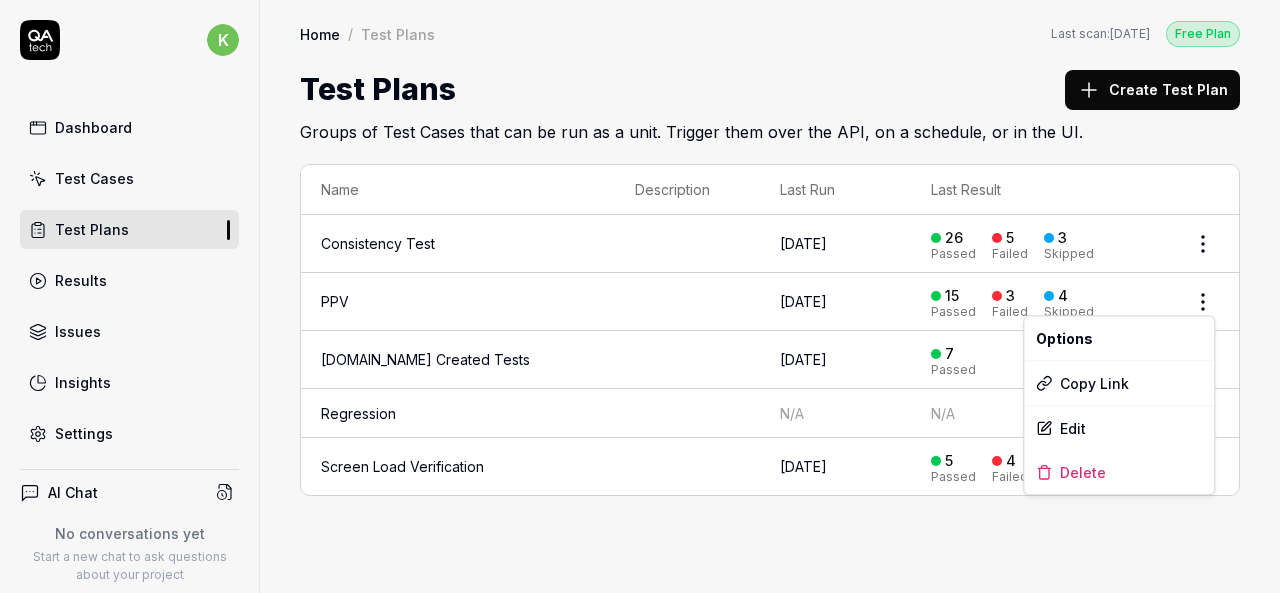 click on "k Dashboard Test Cases Test Plans Results Issues Insights Settings AI Chat No conversations yet Start a new chat to ask questions about your project New Test Runs 147  of  999 This is just a trial, upgrade for more tests! You have almost reached the limit for the trial. Upgrade Now Book a call with us Documentation S Smartlinx Smartlinx Solutions Collapse Sidebar Home / Test Plans Free Plan Home / Test Plans Last scan:  [DATE] Free Plan Test Plans Create Test Plan Groups of Test Cases that can be run as a unit. Trigger them over the API, on a schedule, or in the UI. Name Description Last Run Last Result Consistency Test [DATE] 26 Passed 5 Failed 3 Skipped PPV [DATE] 15 Passed 3 Failed 4 Skipped [DOMAIN_NAME] Created Tests [DATE] 7 Passed Regression N/A N/A Screen Load Verification [DATE] 5 Passed 4 Failed
* Options Copy Link Edit Delete" at bounding box center [640, 296] 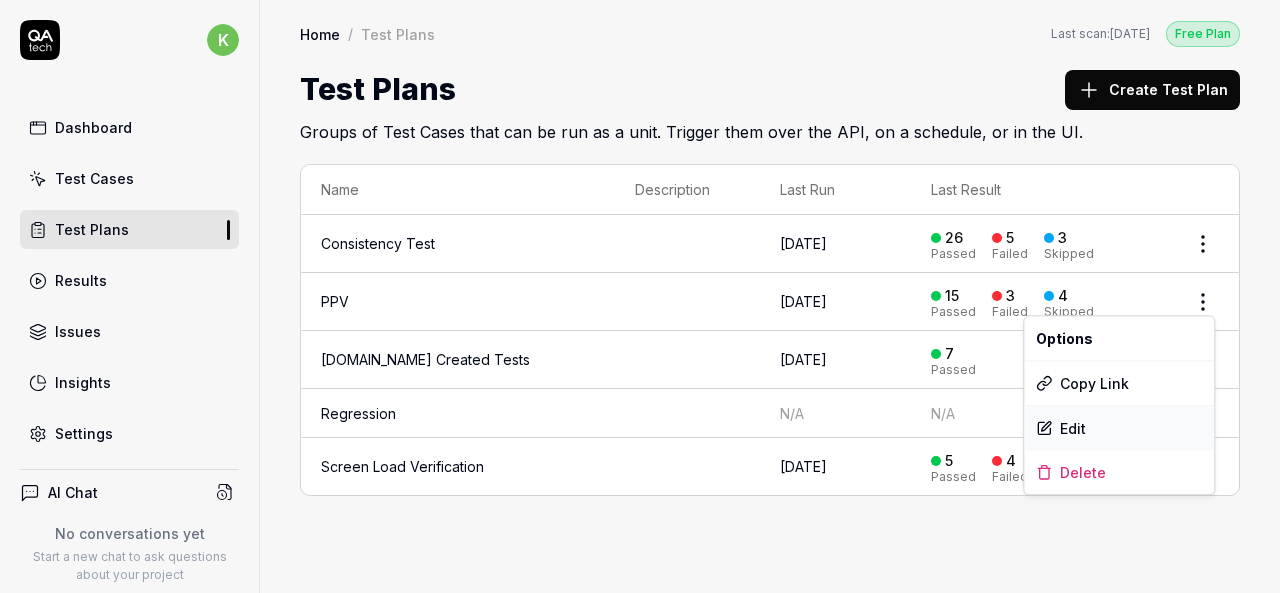 click on "Edit" at bounding box center [1119, 428] 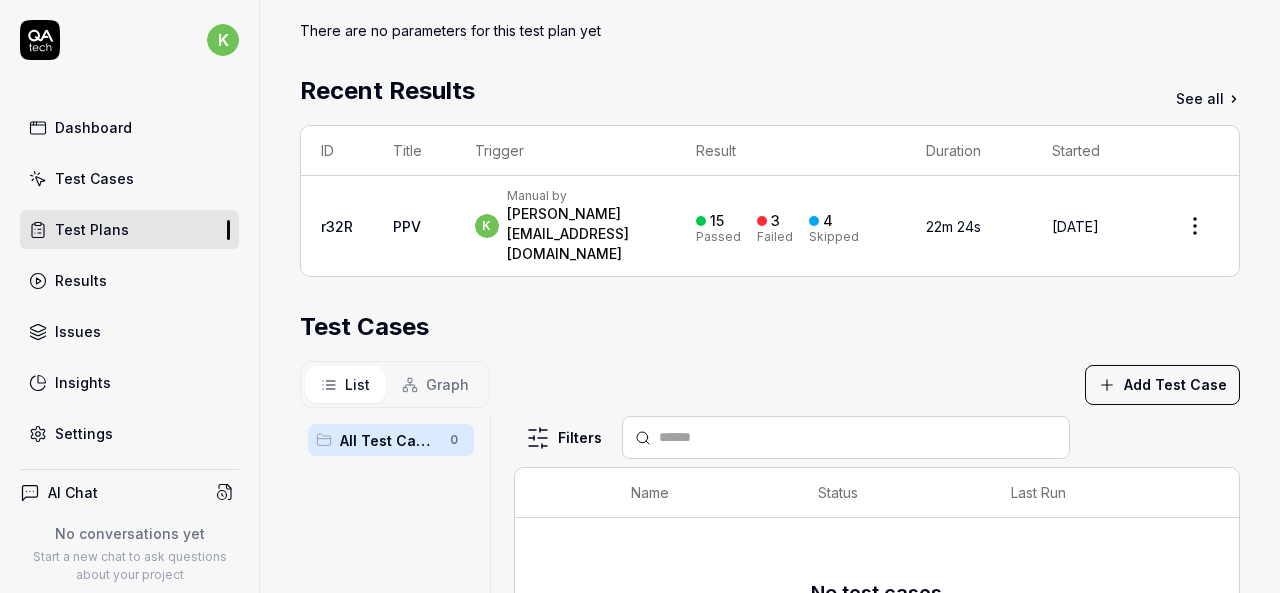 scroll, scrollTop: 219, scrollLeft: 0, axis: vertical 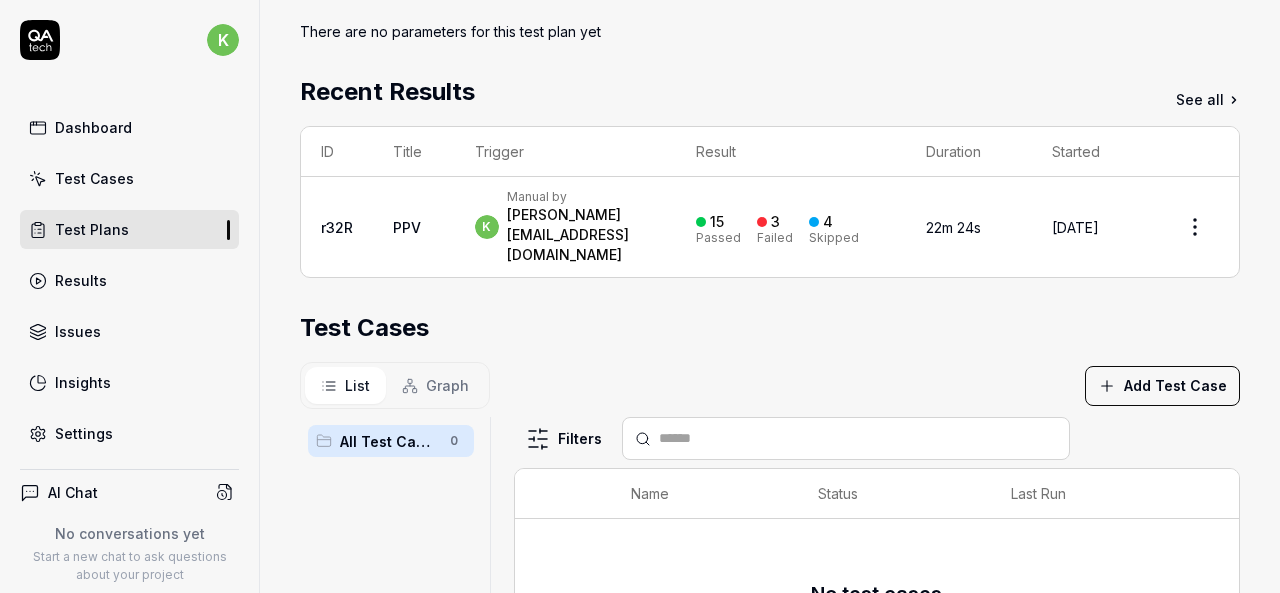 click on "See all" at bounding box center [1208, 99] 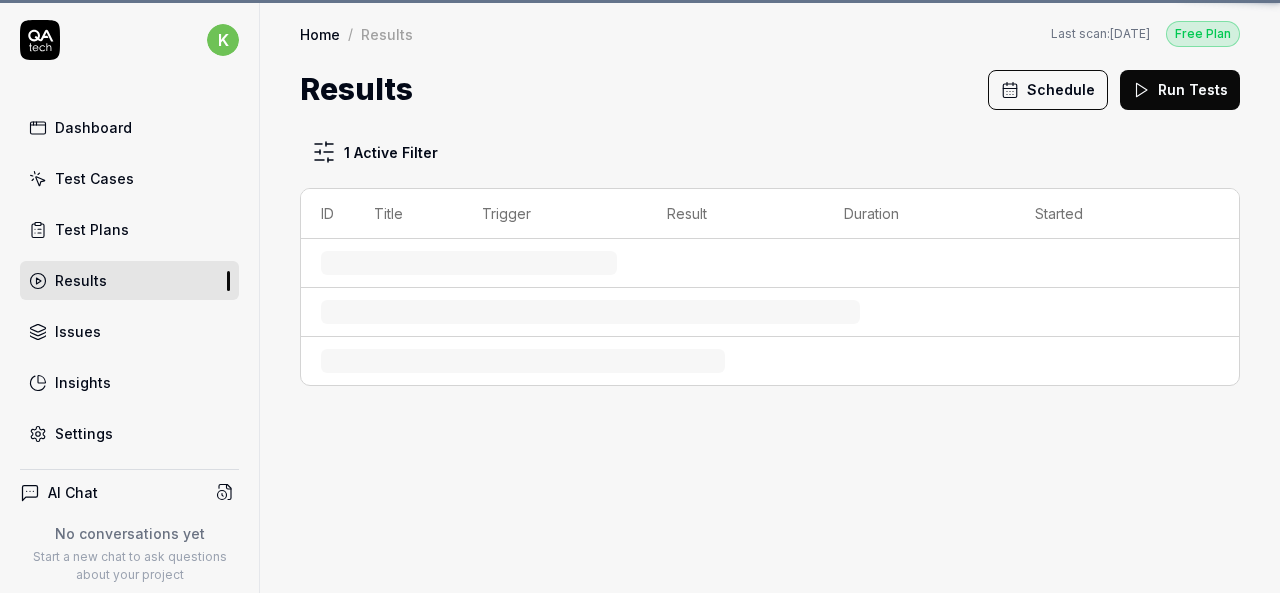 scroll, scrollTop: 0, scrollLeft: 0, axis: both 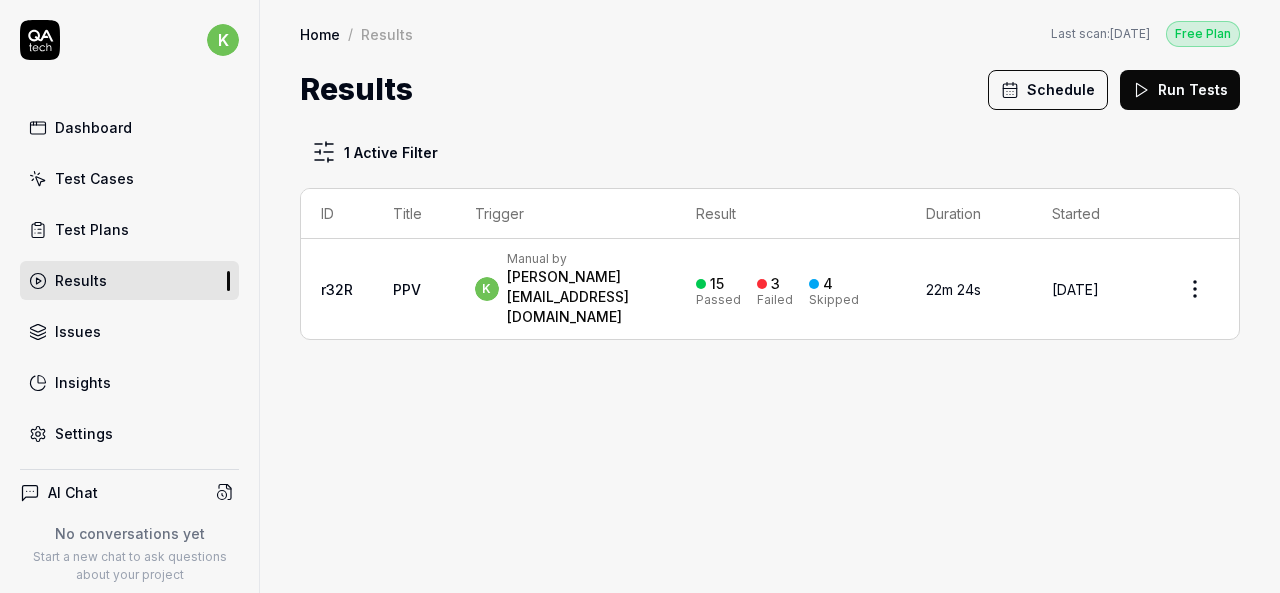 click on "Test Plans" at bounding box center [129, 229] 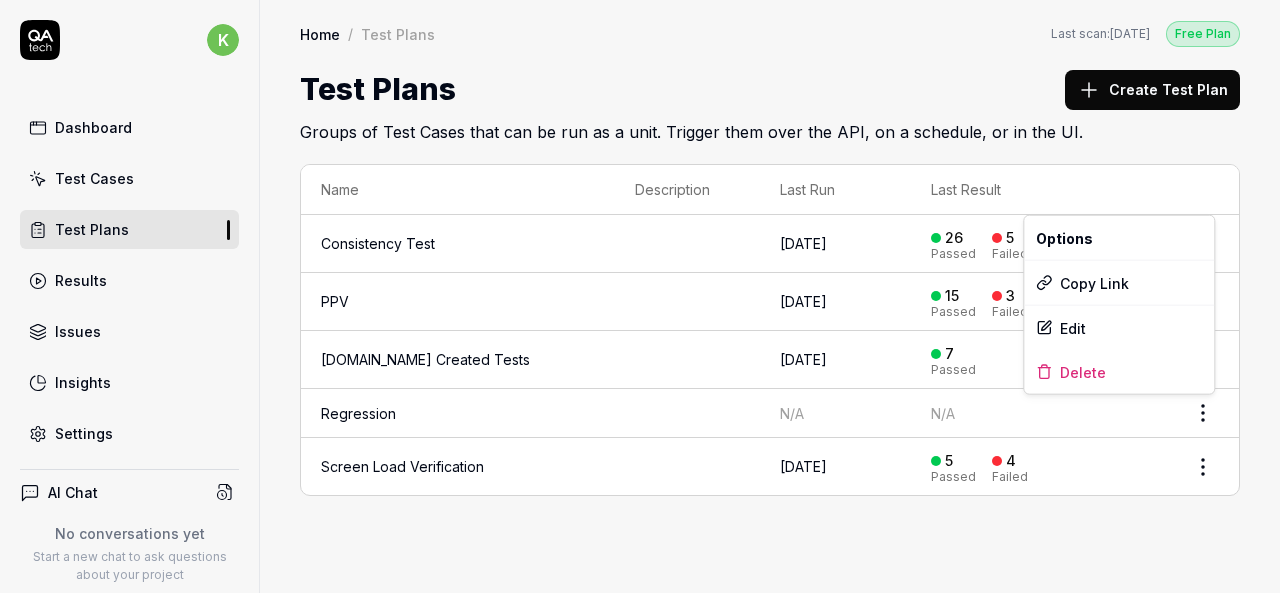 click on "k Dashboard Test Cases Test Plans Results Issues Insights Settings AI Chat No conversations yet Start a new chat to ask questions about your project New Test Runs 147  of  999 This is just a trial, upgrade for more tests! You have almost reached the limit for the trial. Upgrade Now Book a call with us Documentation S Smartlinx Smartlinx Solutions Collapse Sidebar Home / Test Plans Free Plan Home / Test Plans Last scan:  [DATE] Free Plan Test Plans Create Test Plan Groups of Test Cases that can be run as a unit. Trigger them over the API, on a schedule, or in the UI. Name Description Last Run Last Result Consistency Test [DATE] 26 Passed 5 Failed 3 Skipped PPV [DATE] 15 Passed 3 Failed 4 Skipped [DOMAIN_NAME] Created Tests [DATE] 7 Passed Regression N/A N/A Screen Load Verification [DATE] 5 Passed 4 Failed
* Options Copy Link Edit Delete" at bounding box center [640, 296] 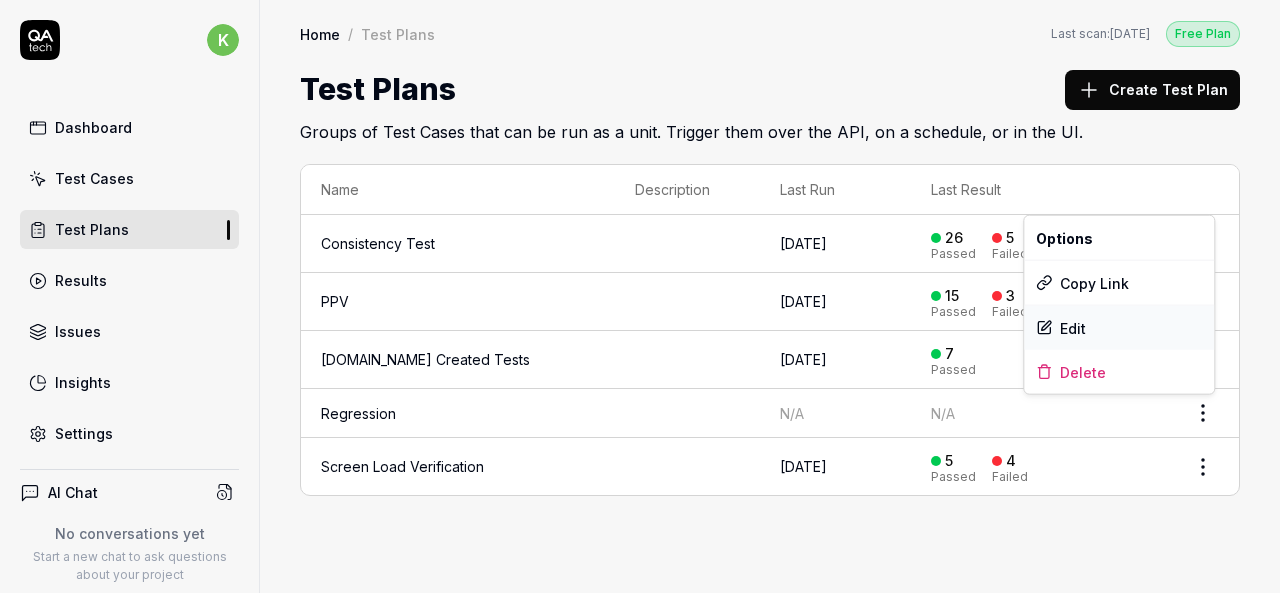 click on "Edit" at bounding box center (1119, 328) 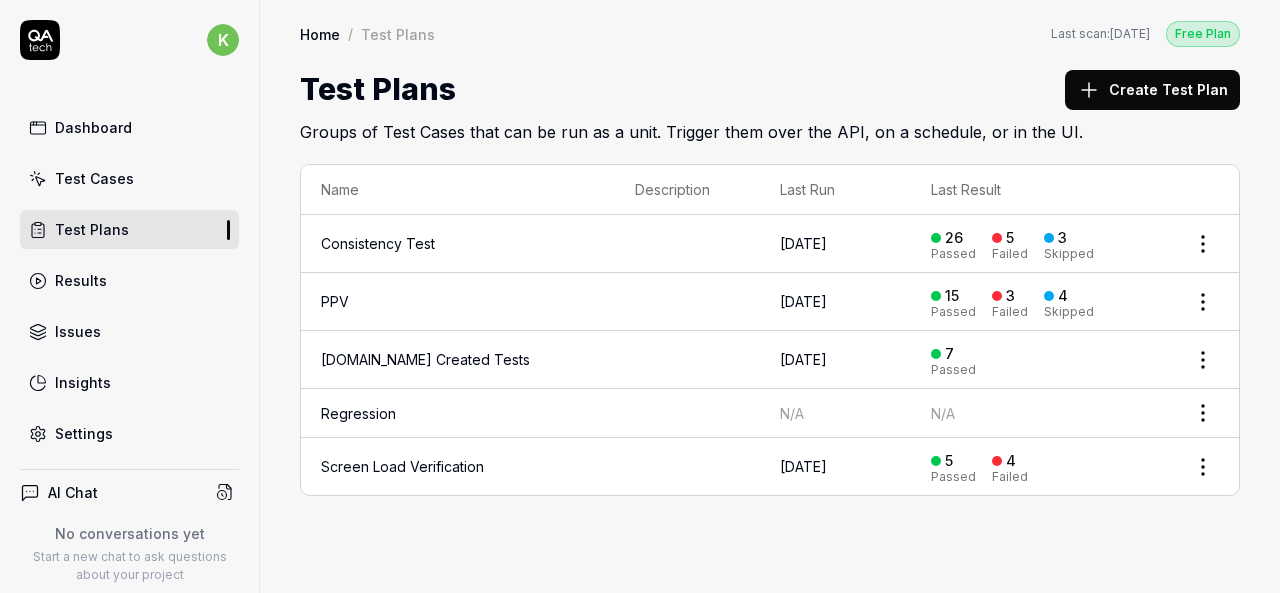 click on "N/A" at bounding box center (835, 413) 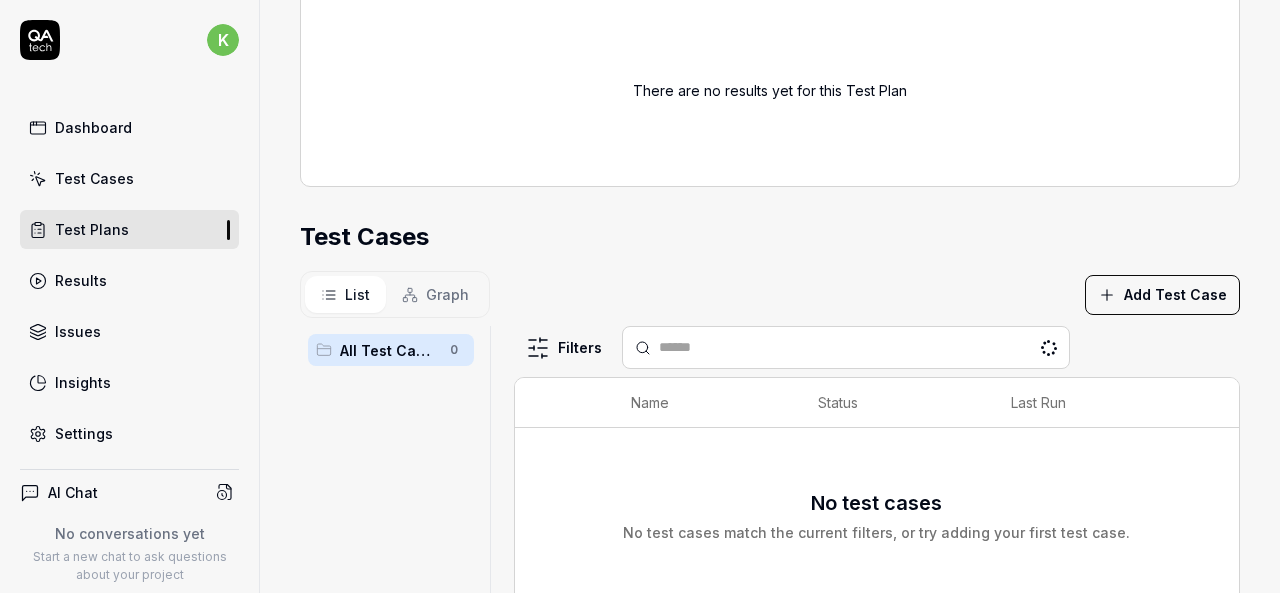 scroll, scrollTop: 512, scrollLeft: 0, axis: vertical 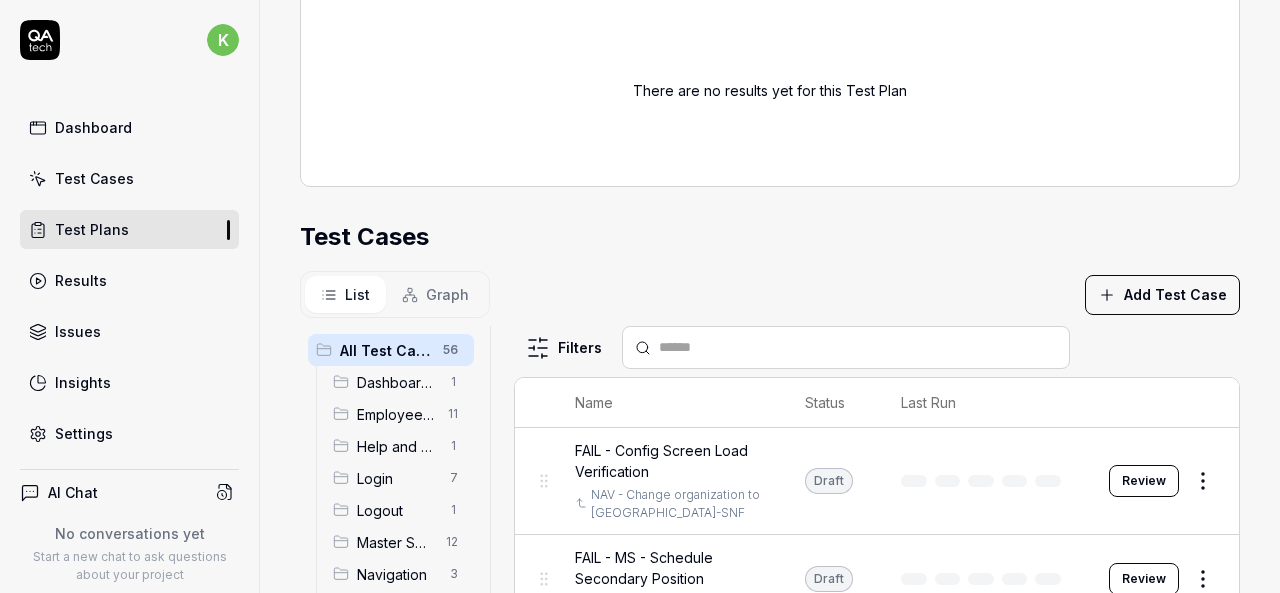 click on "Graph" at bounding box center (447, 294) 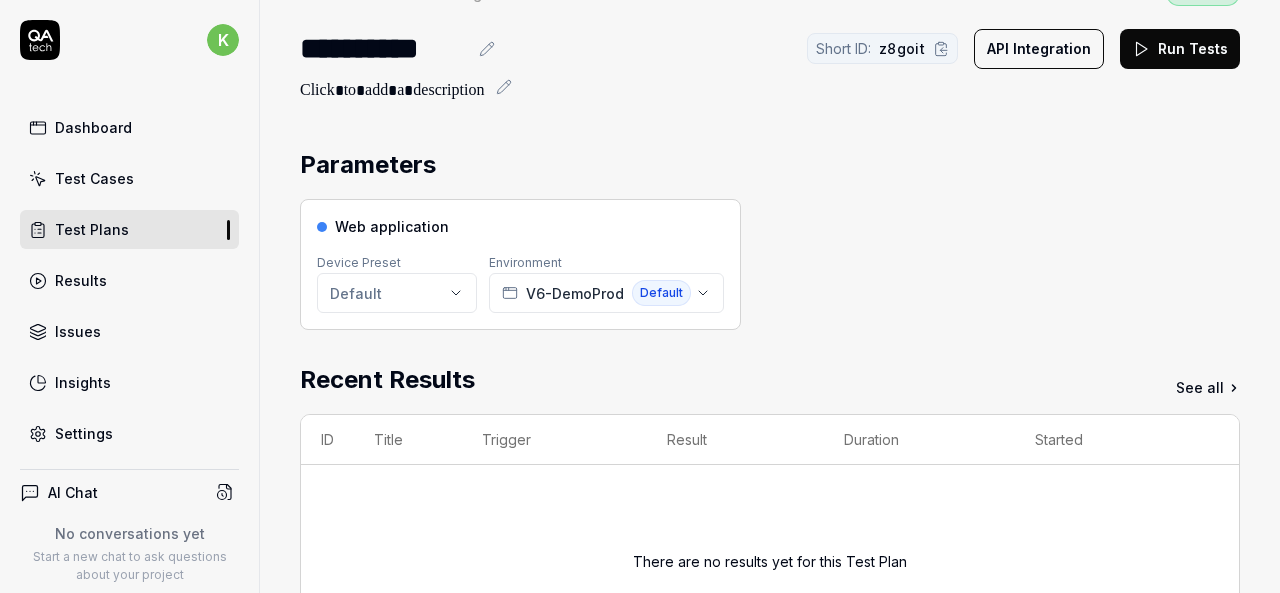 scroll, scrollTop: 29, scrollLeft: 0, axis: vertical 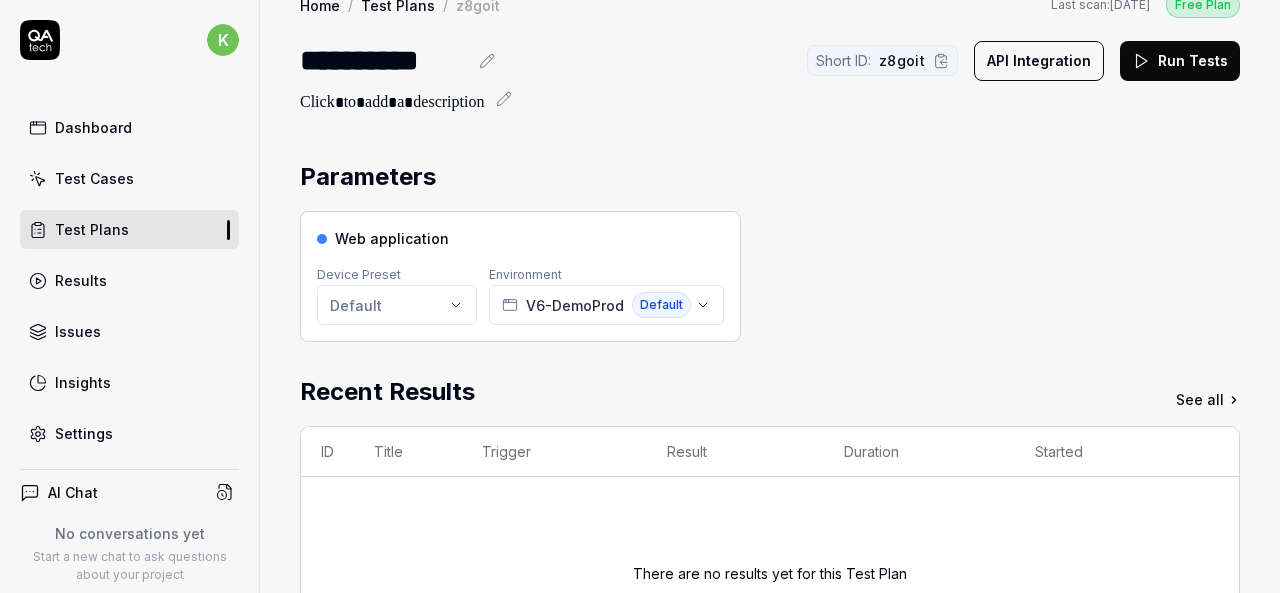 click on "Test Plans" at bounding box center [129, 229] 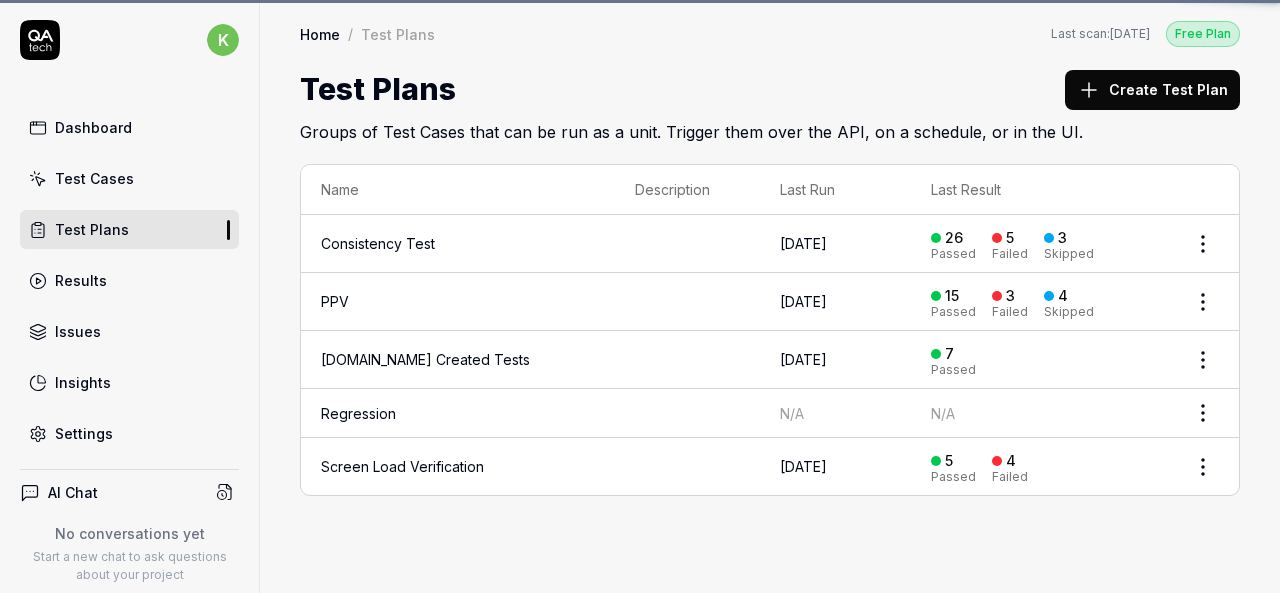 scroll, scrollTop: 0, scrollLeft: 0, axis: both 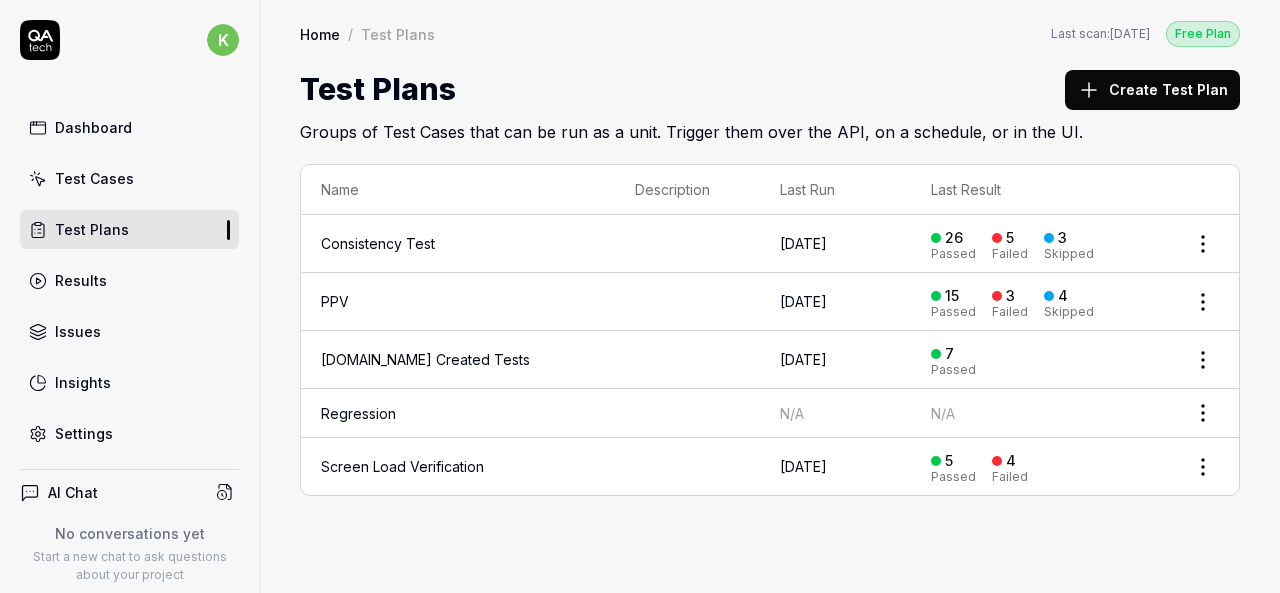 click on "Test Plans" at bounding box center [129, 229] 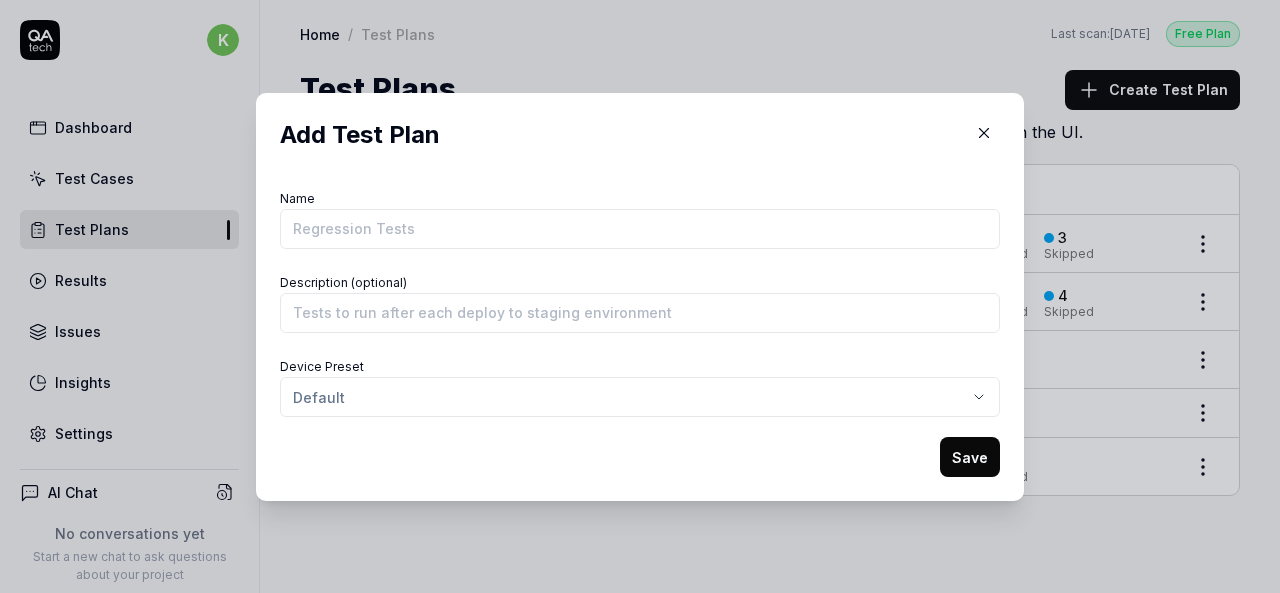 click on "Name Description (optional) Device Preset Default Save" at bounding box center (640, 331) 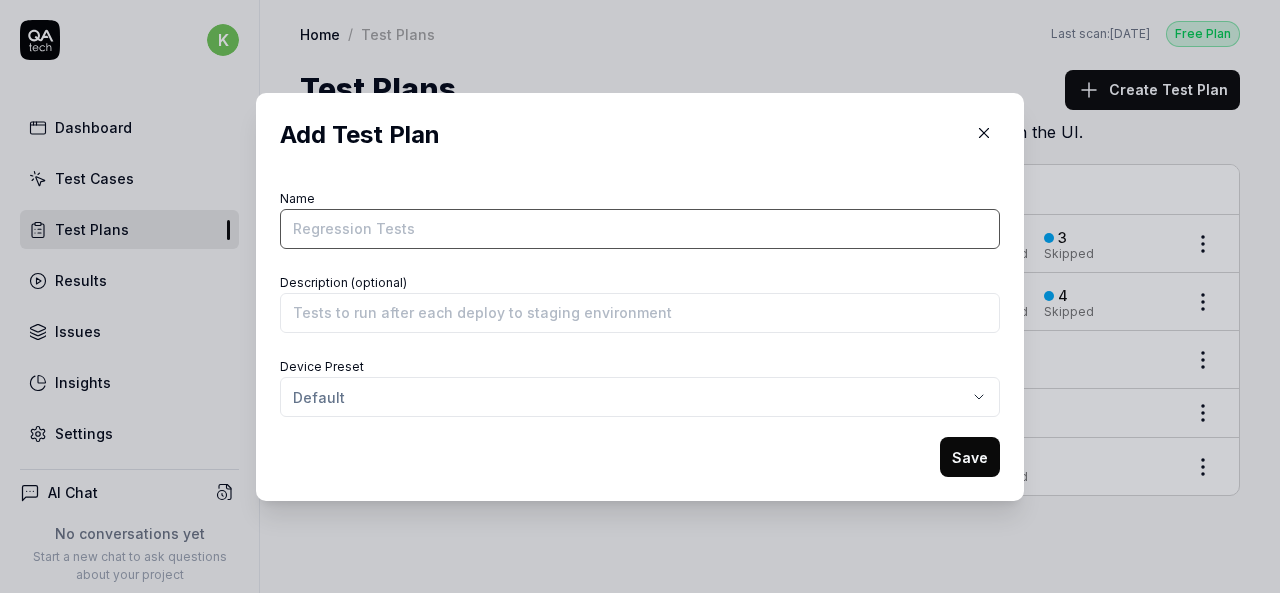 click on "Name" at bounding box center (640, 229) 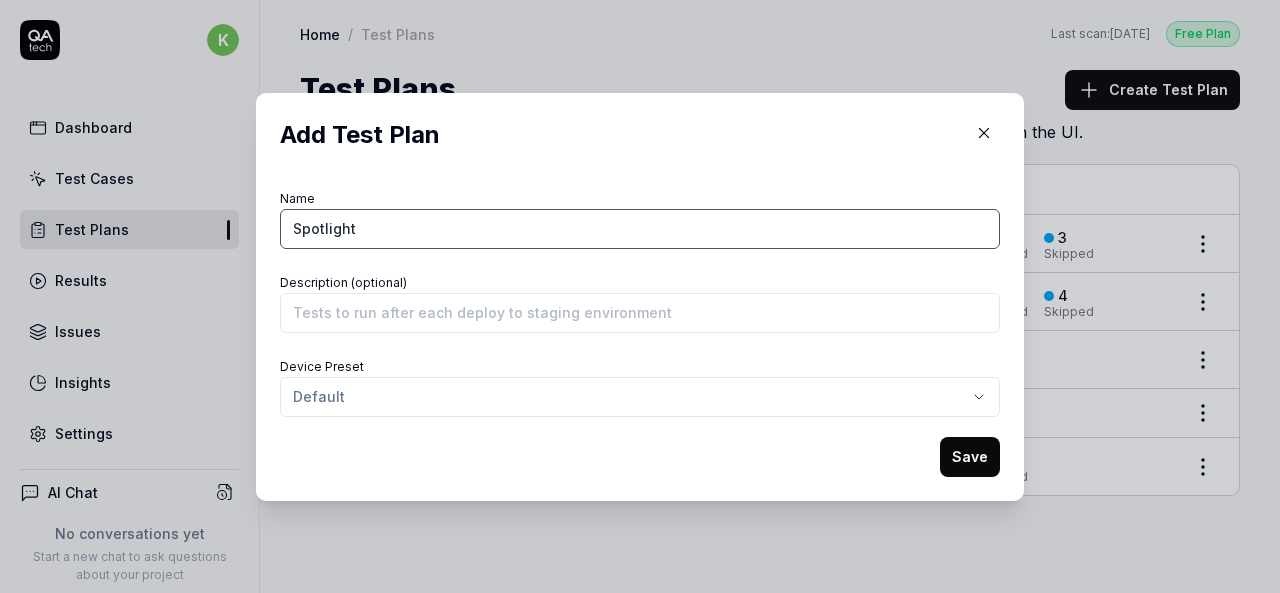 type on "SpotlightPPV" 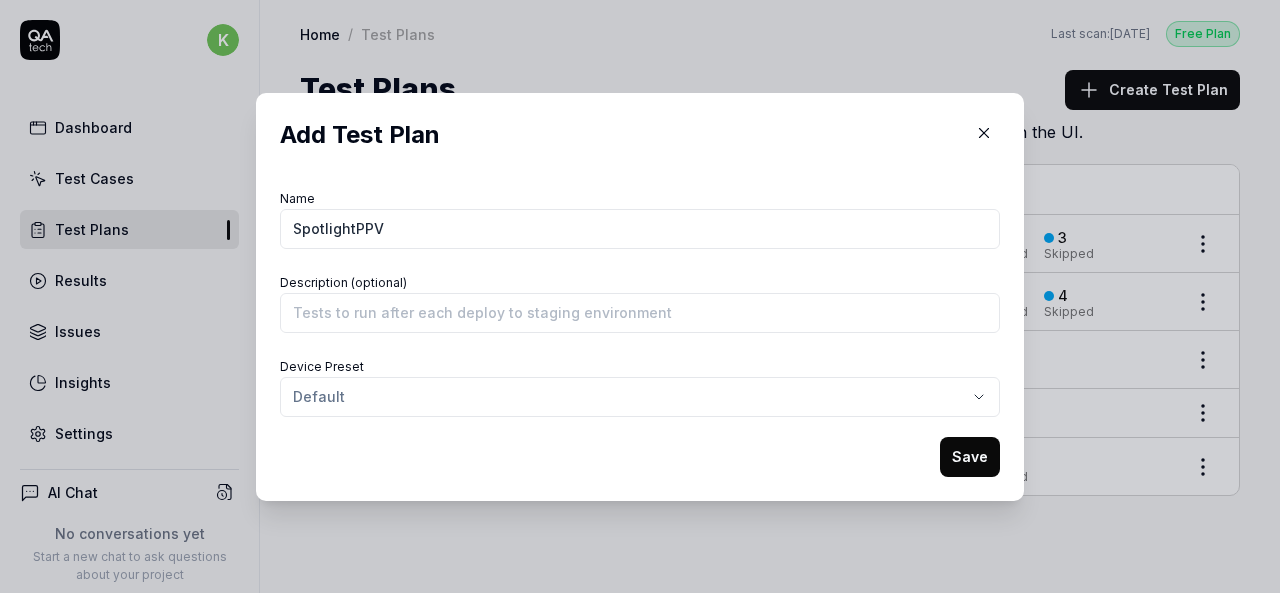 click on "Save" at bounding box center [970, 457] 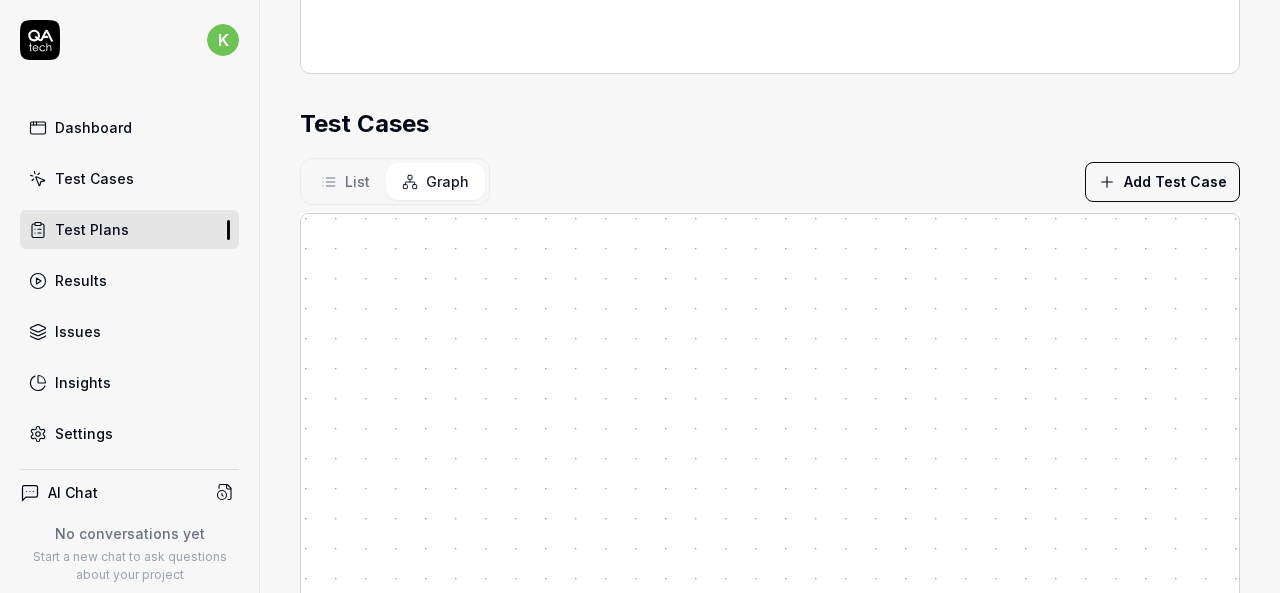 scroll, scrollTop: 402, scrollLeft: 0, axis: vertical 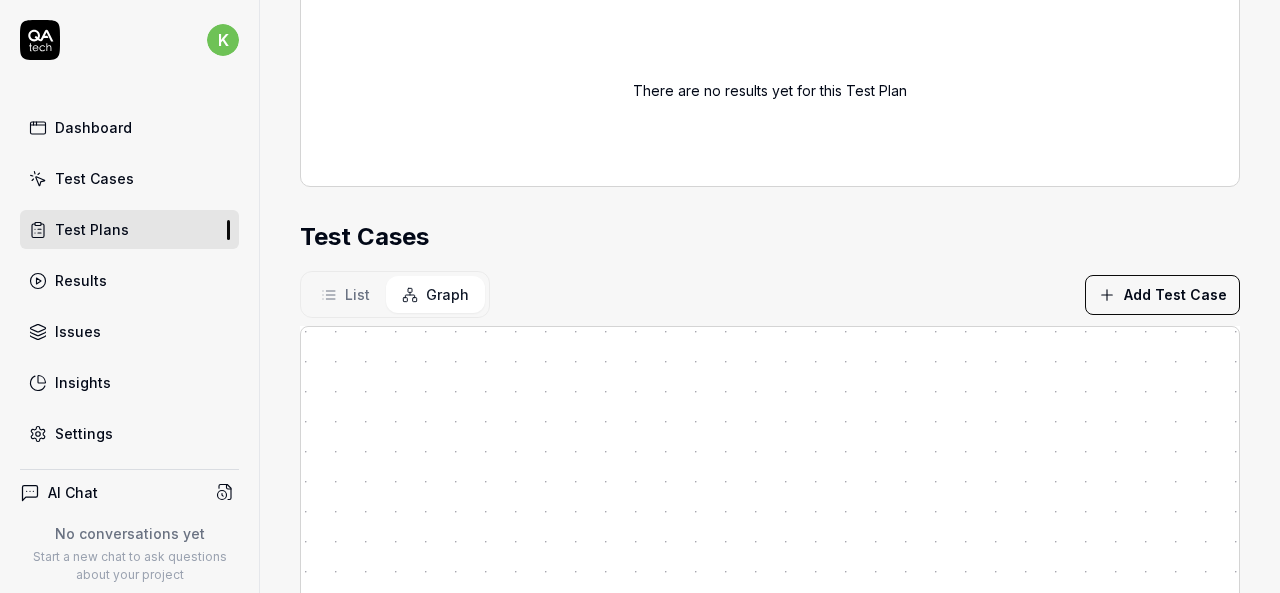 click on "Add Test Case" at bounding box center (1162, 295) 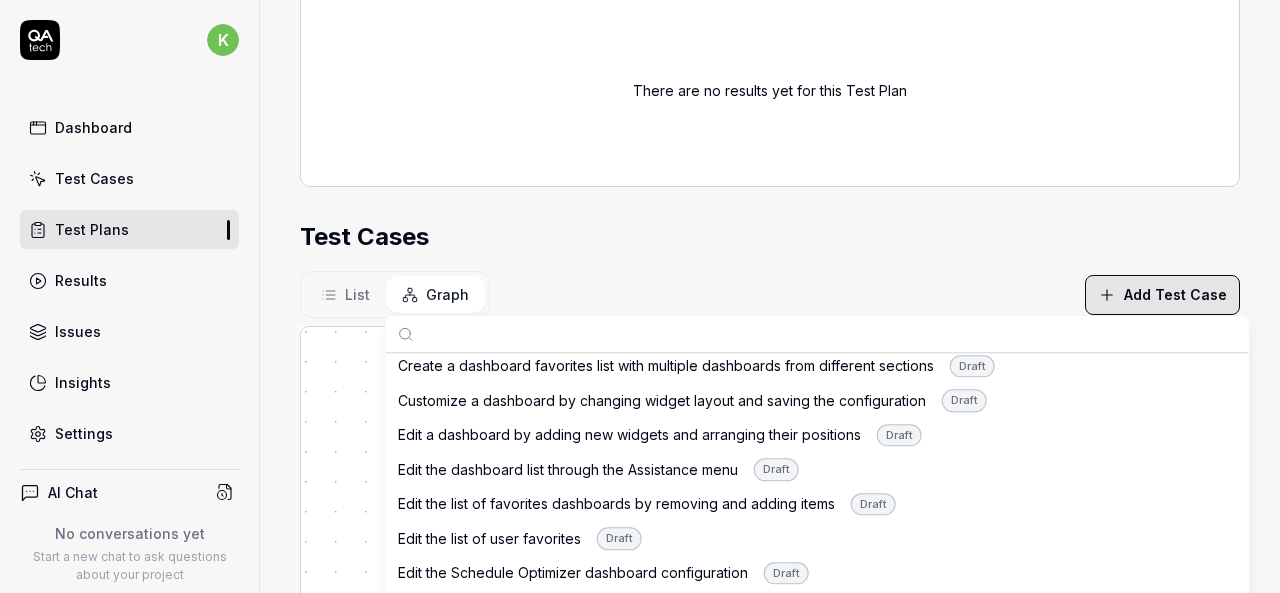 scroll, scrollTop: 2654, scrollLeft: 0, axis: vertical 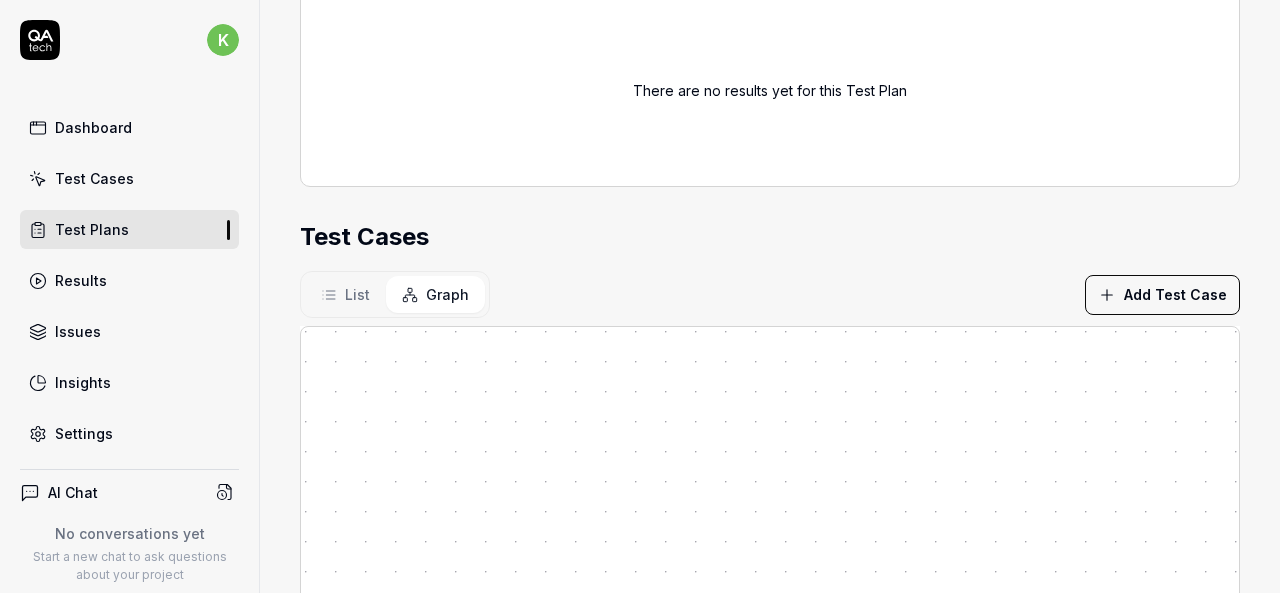 click on "List" at bounding box center (345, 294) 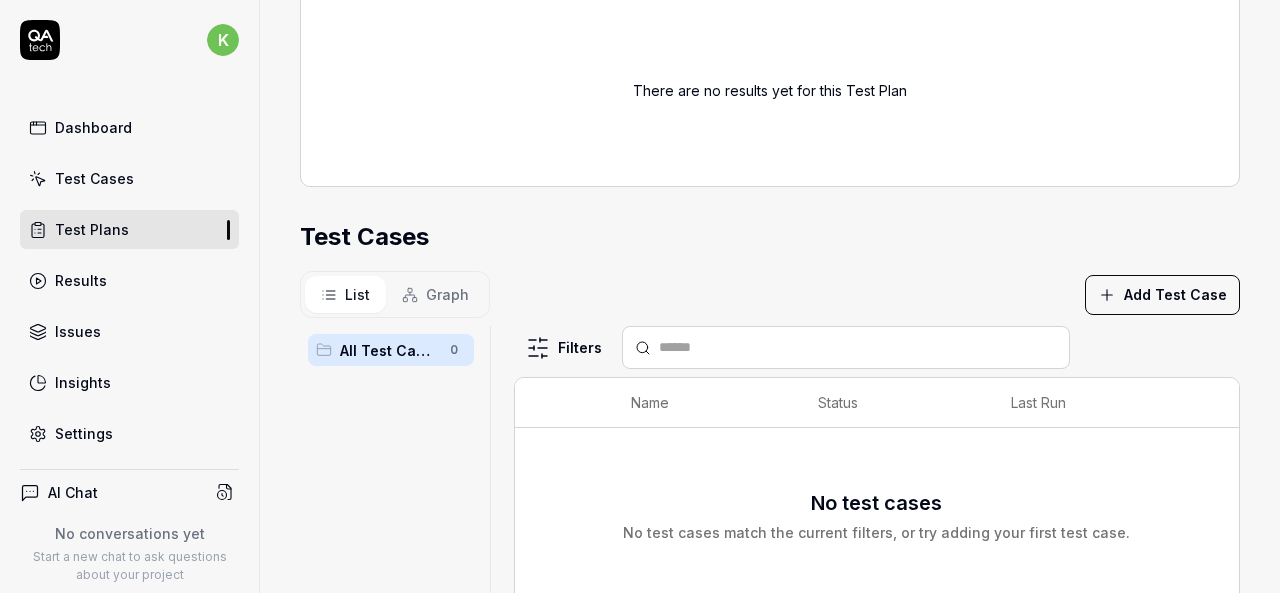 click on "All Test Cases" at bounding box center [389, 350] 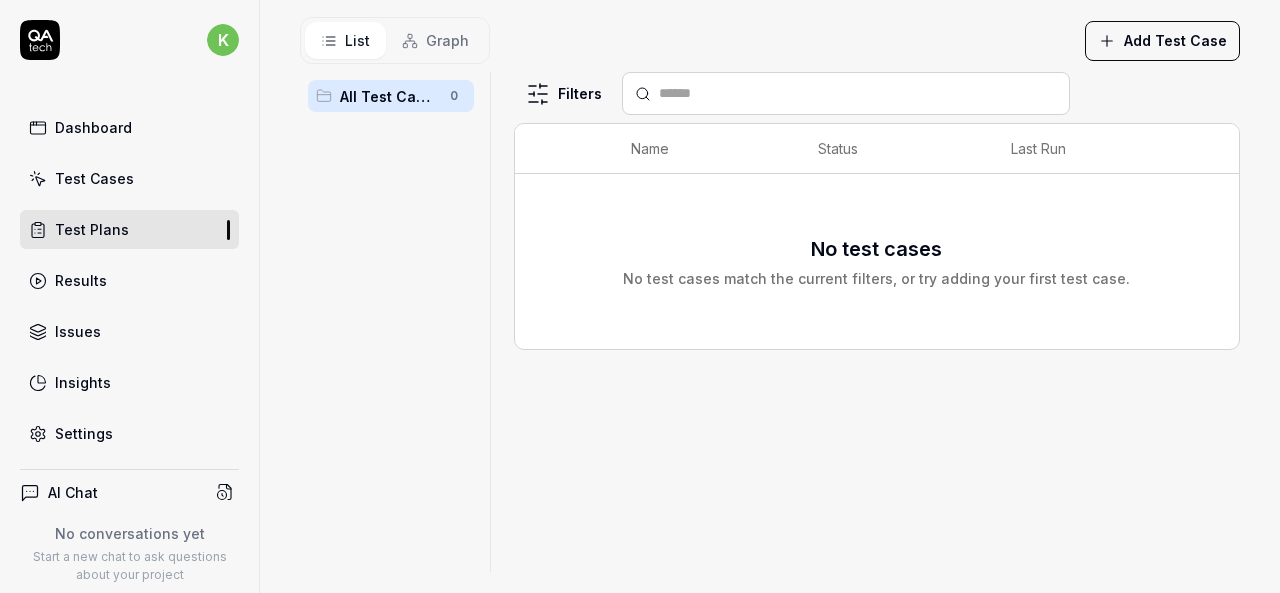 scroll, scrollTop: 542, scrollLeft: 0, axis: vertical 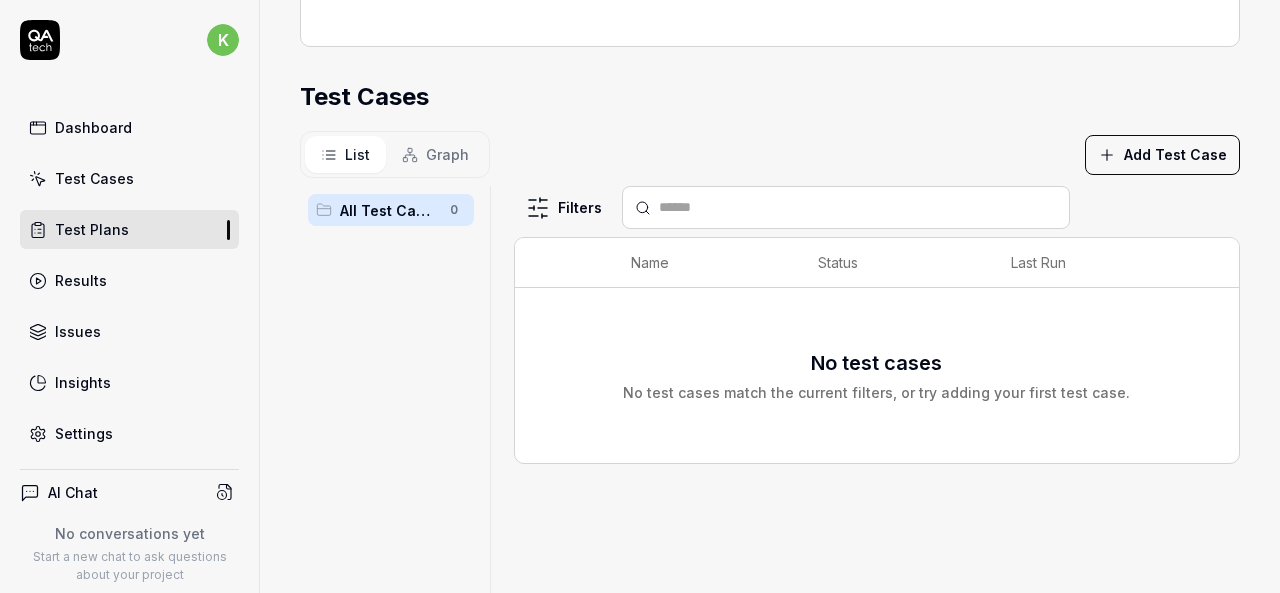 click on "Graph" at bounding box center (435, 154) 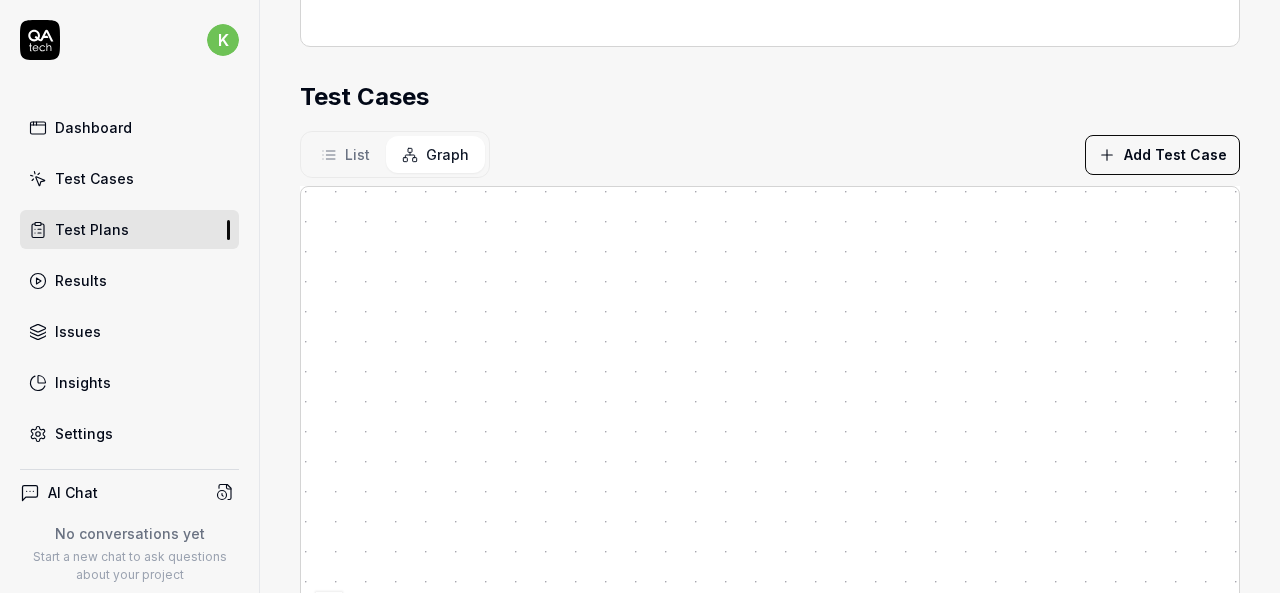 click on "Add Test Case" at bounding box center [1162, 155] 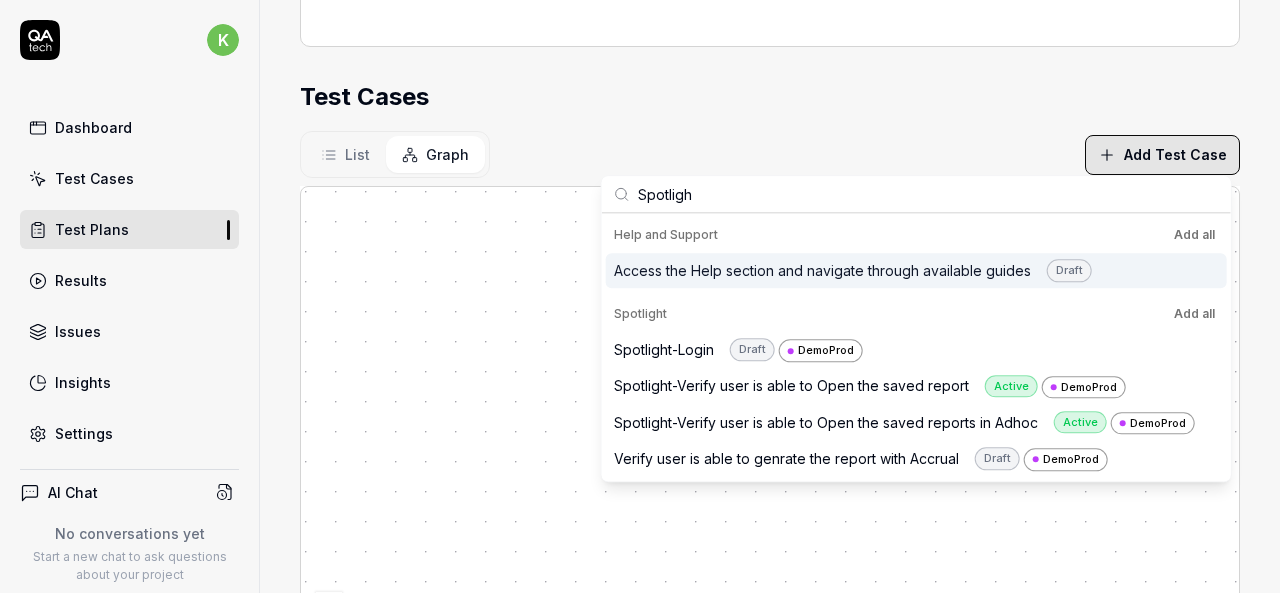 scroll, scrollTop: 0, scrollLeft: 0, axis: both 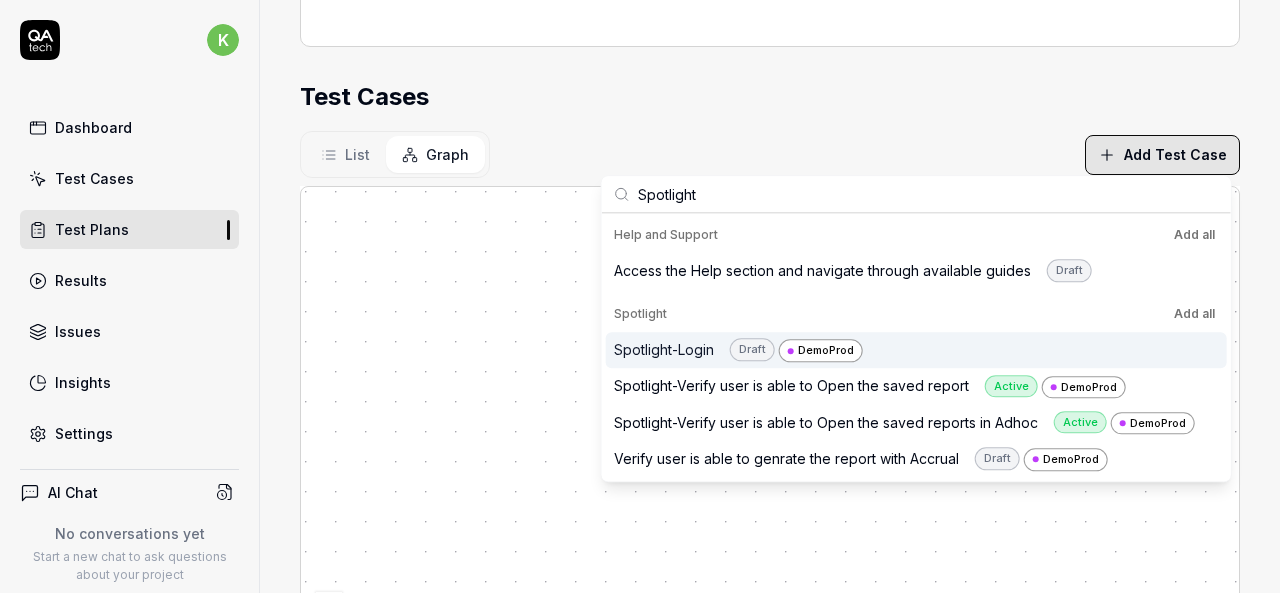 type on "Spotlight" 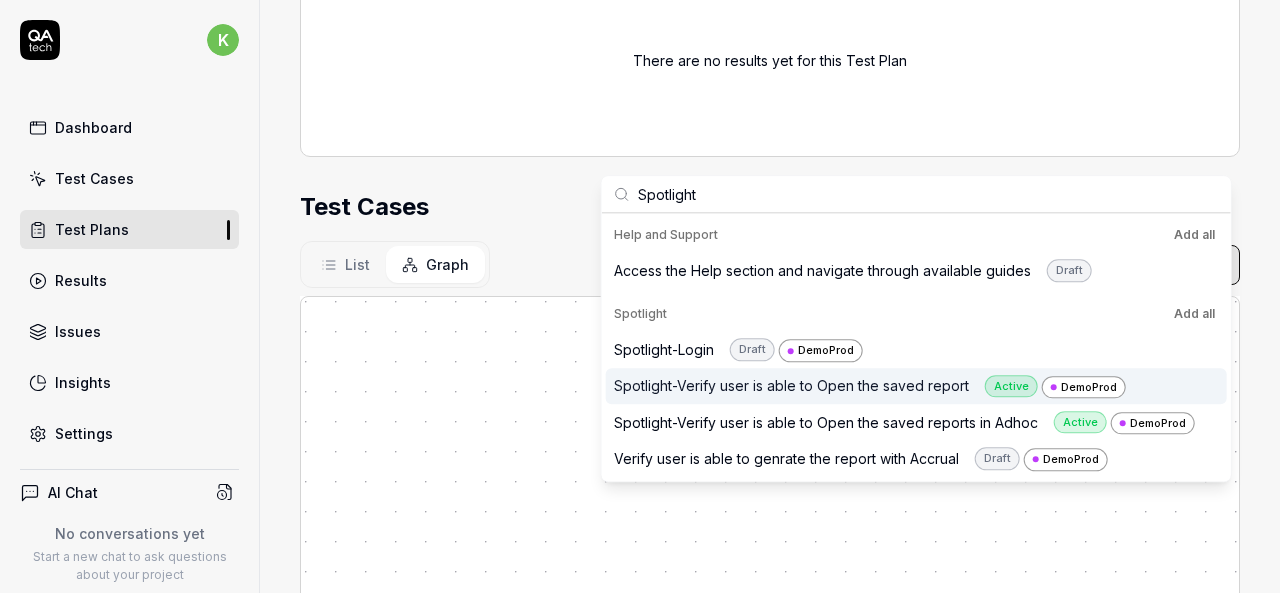 scroll, scrollTop: 652, scrollLeft: 0, axis: vertical 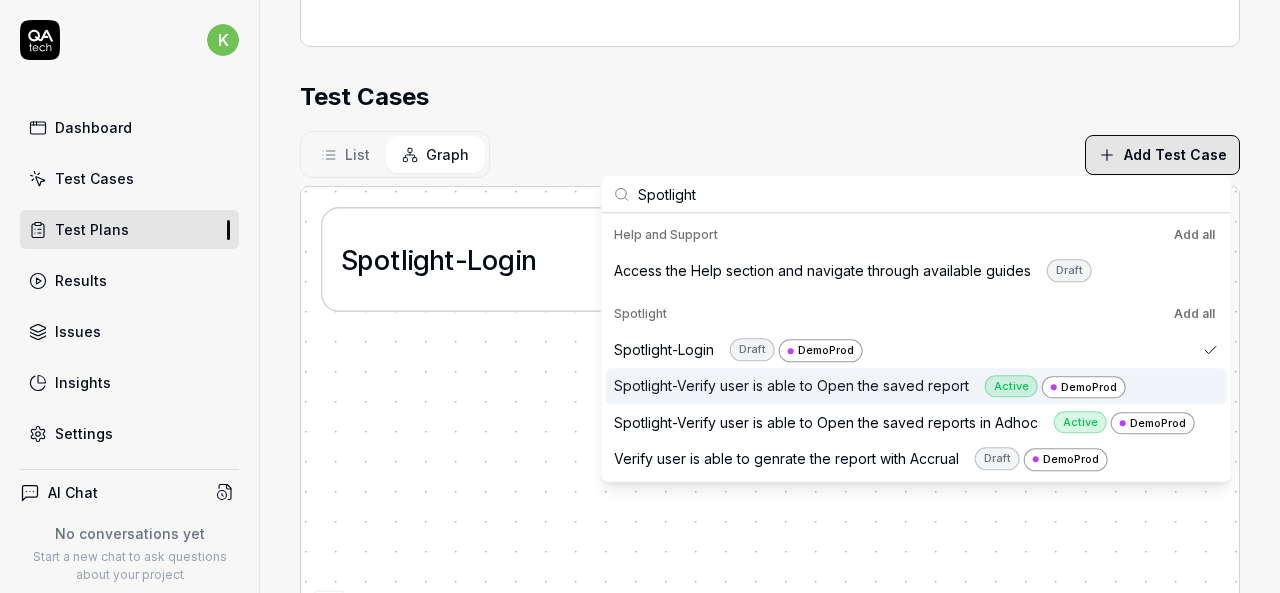 click on "Spotlight-Verify user is able to Open the saved report   Active DemoProd" at bounding box center (870, 386) 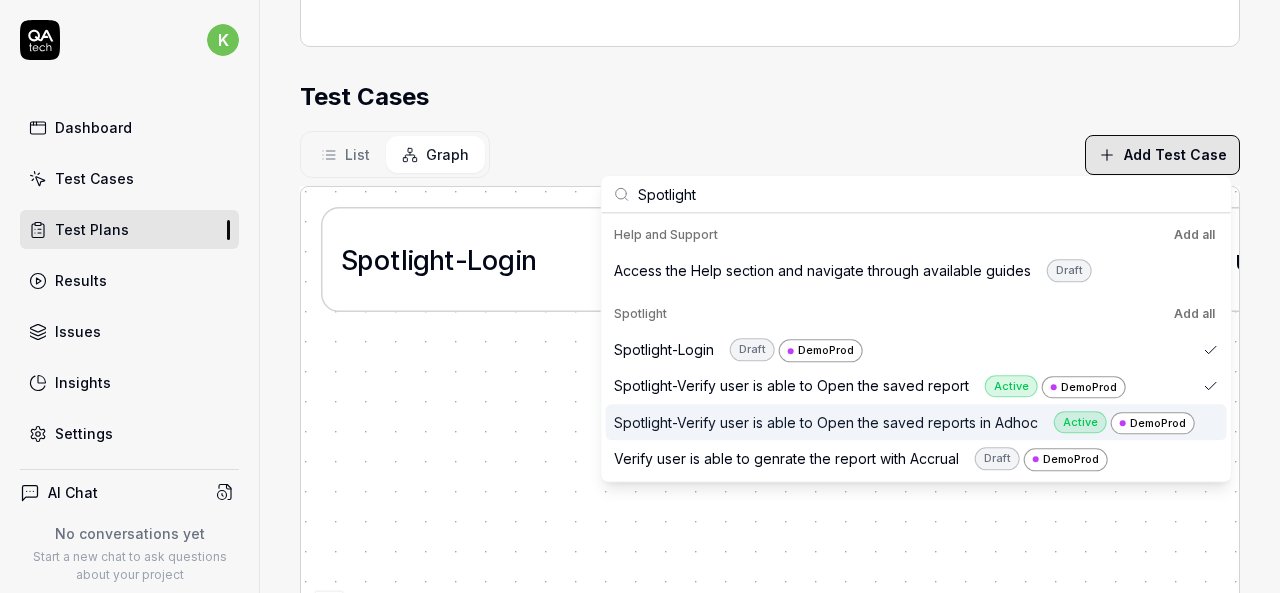 click on "Spotlight-Verify user is able to Open the saved reports in Adhoc   Active DemoProd" at bounding box center [904, 422] 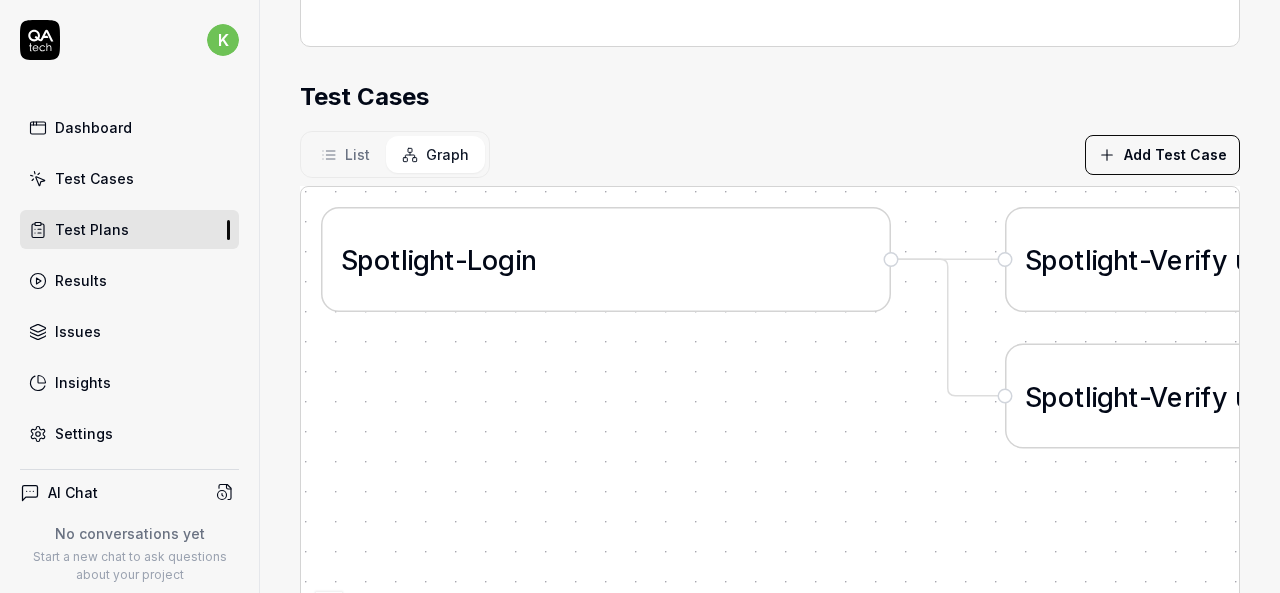click on "List Graph Add Test Case" at bounding box center (770, 154) 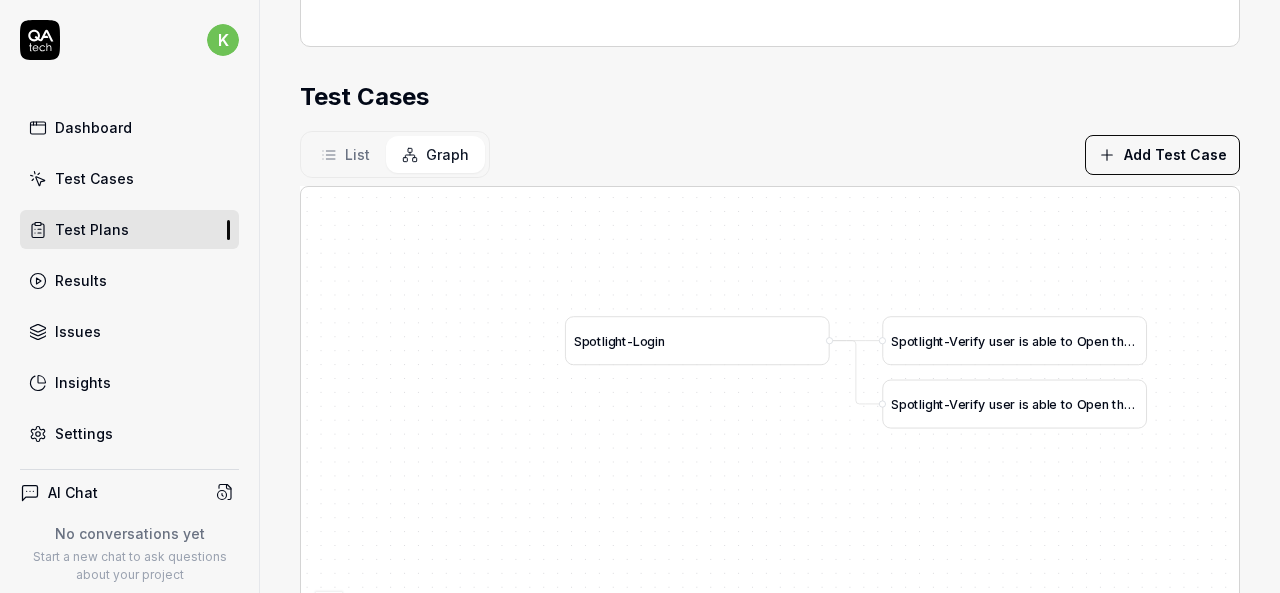 click on "Test Cases List Graph Add Test Case S p o t l i g h t - L o g i n S p o t l i g h t - V e r i f y   u s e r   i s   a b l e   t o   O p e n   t h e   s a v e d   r e p o r t S p o t l i g h t - V e r i f y   u s e r   i s   a b l e   t o   O p e n   t h e   s a v e d   r e p o r t s   i n   A d h o c Press enter or space to select a node. You can then use the arrow keys to move the node around.  Press delete to remove it and escape to cancel.   Press enter or space to select an edge. You can then press delete to remove it or escape to cancel." at bounding box center [770, 382] 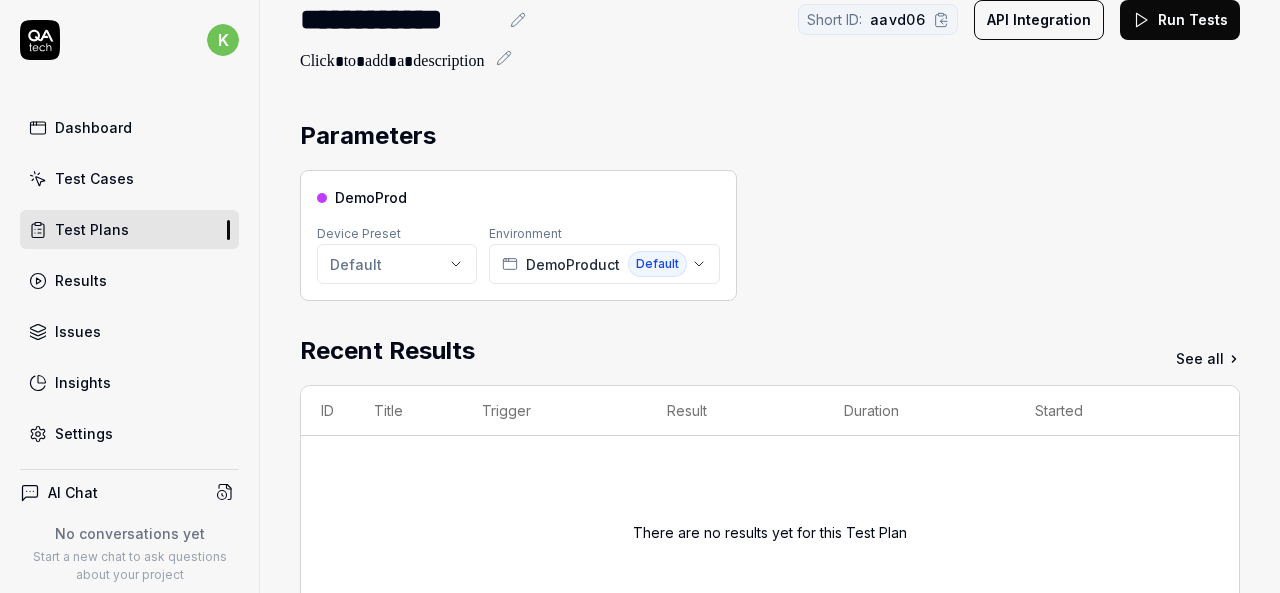scroll, scrollTop: 0, scrollLeft: 0, axis: both 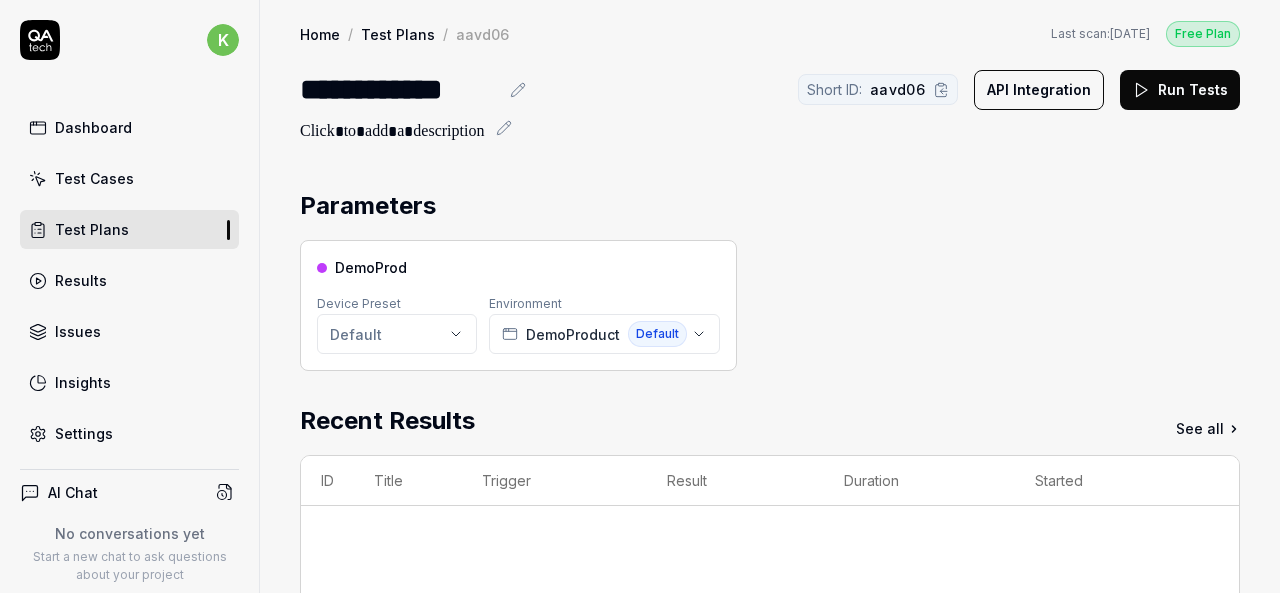 click on "DemoProd Device Preset Default Environment DemoProduct Default" at bounding box center (770, 305) 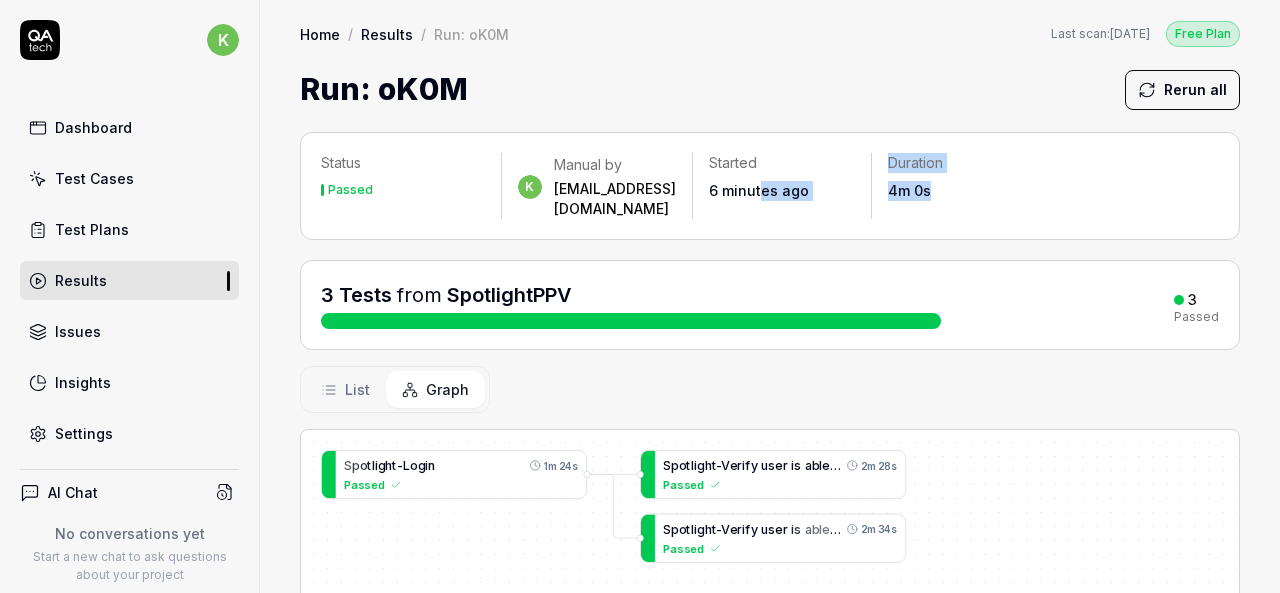 drag, startPoint x: 988, startPoint y: 194, endPoint x: 814, endPoint y: 213, distance: 175.03429 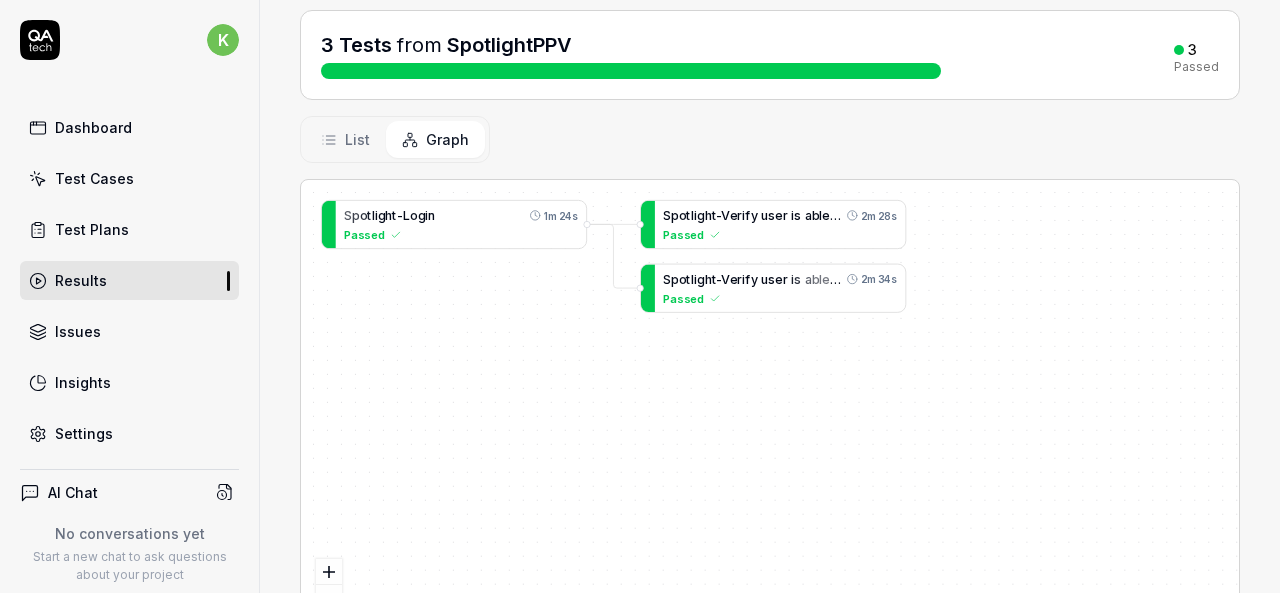 scroll, scrollTop: 252, scrollLeft: 0, axis: vertical 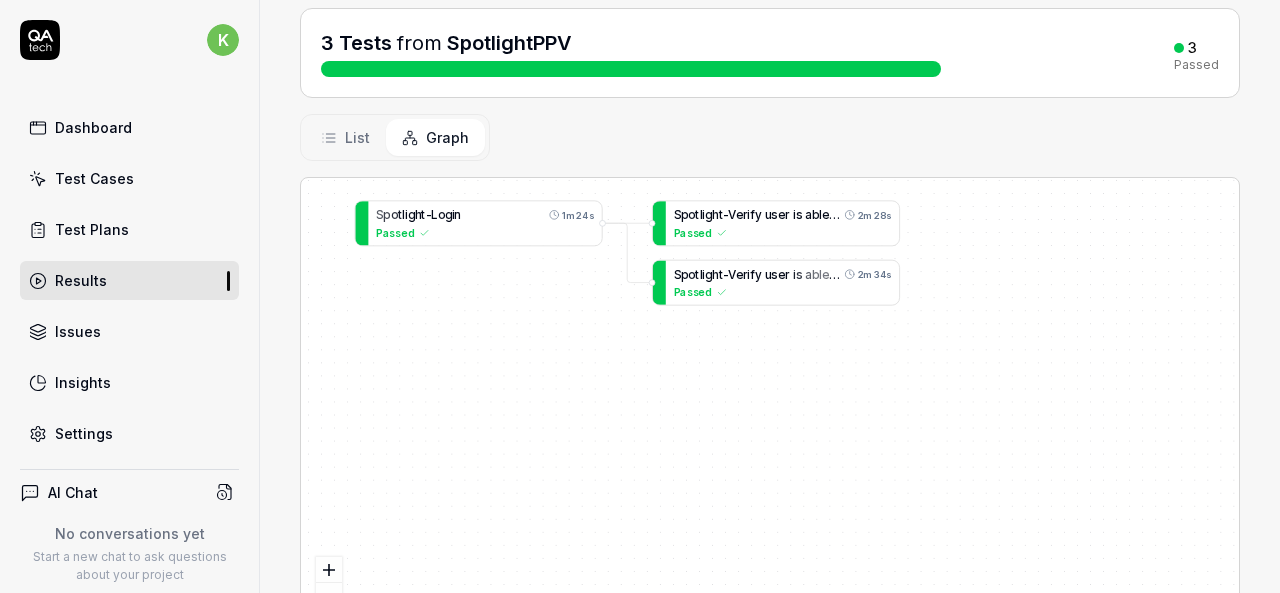 click on "List" at bounding box center [357, 137] 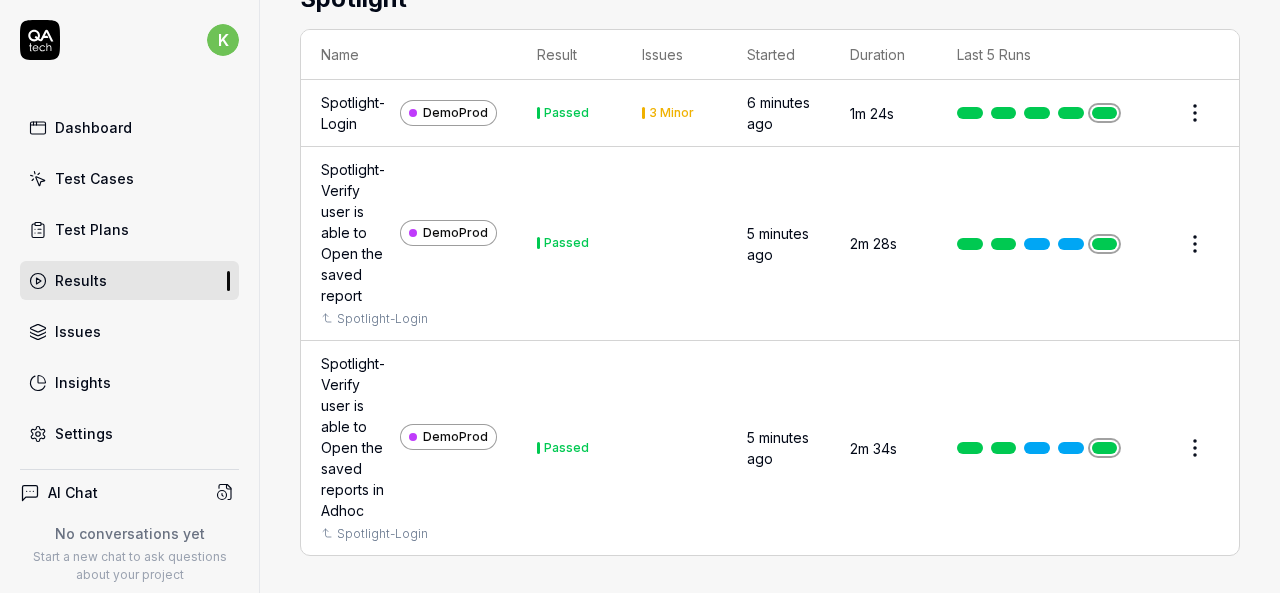 scroll, scrollTop: 0, scrollLeft: 0, axis: both 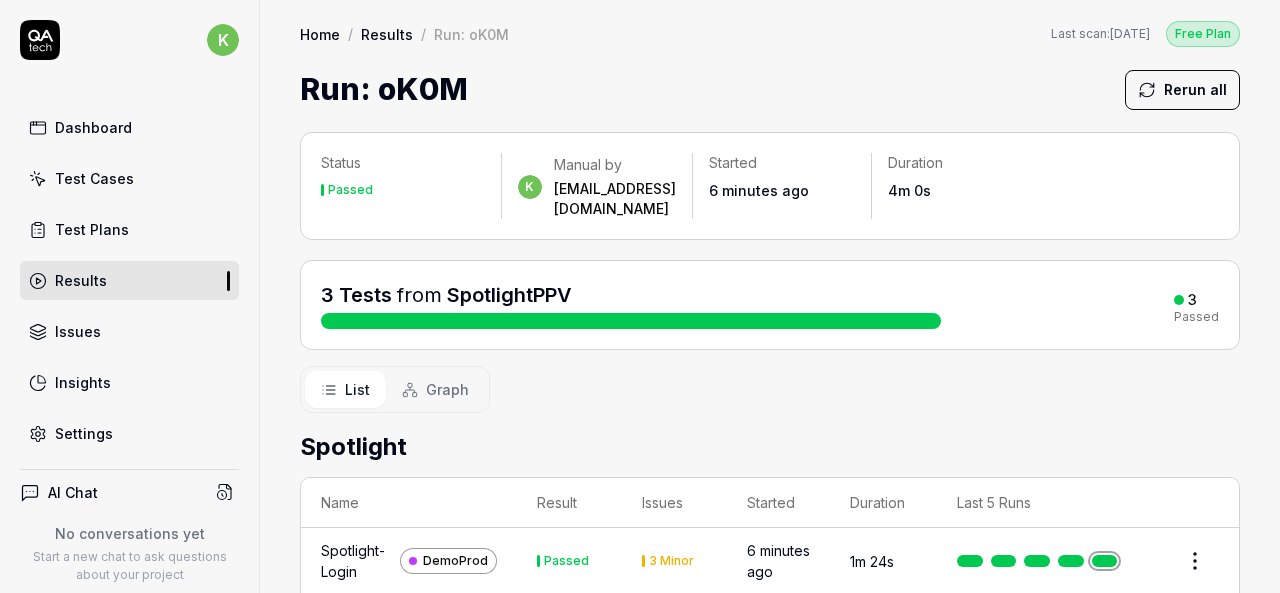 click on "Run: oK0M Rerun all" at bounding box center [770, 89] 